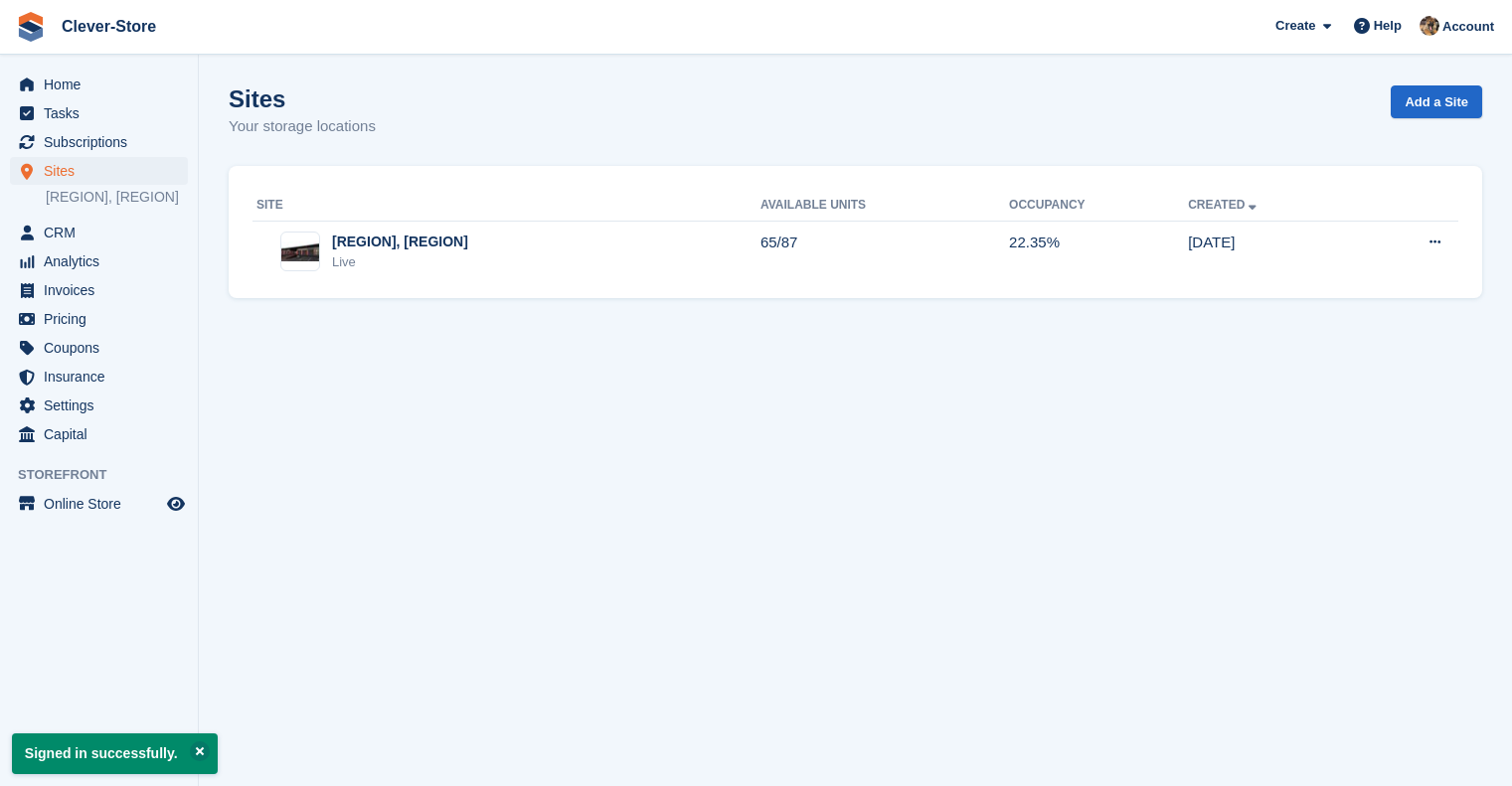scroll, scrollTop: 0, scrollLeft: 0, axis: both 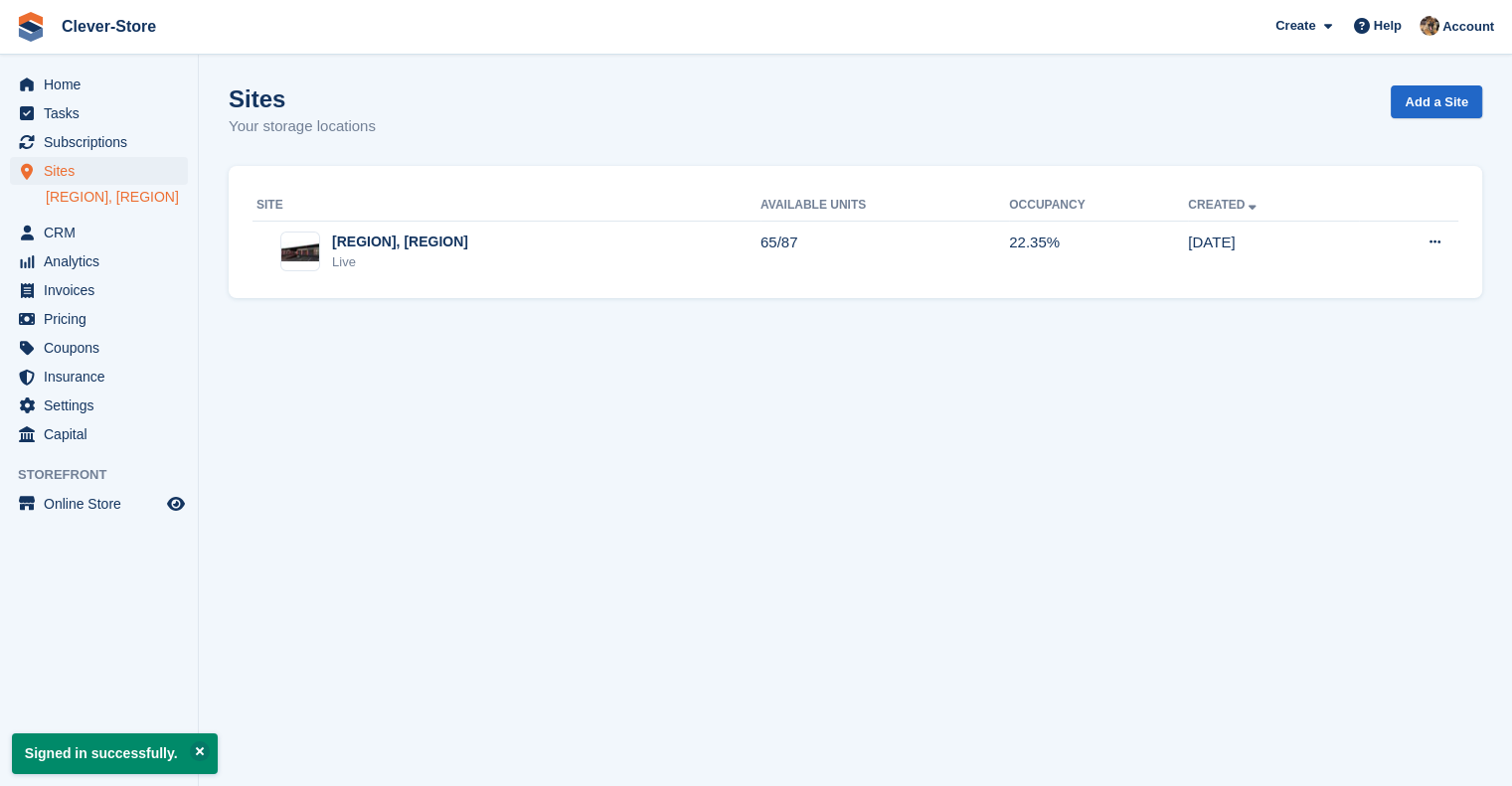 click on "[CITY], [REGION]" at bounding box center [116, 197] 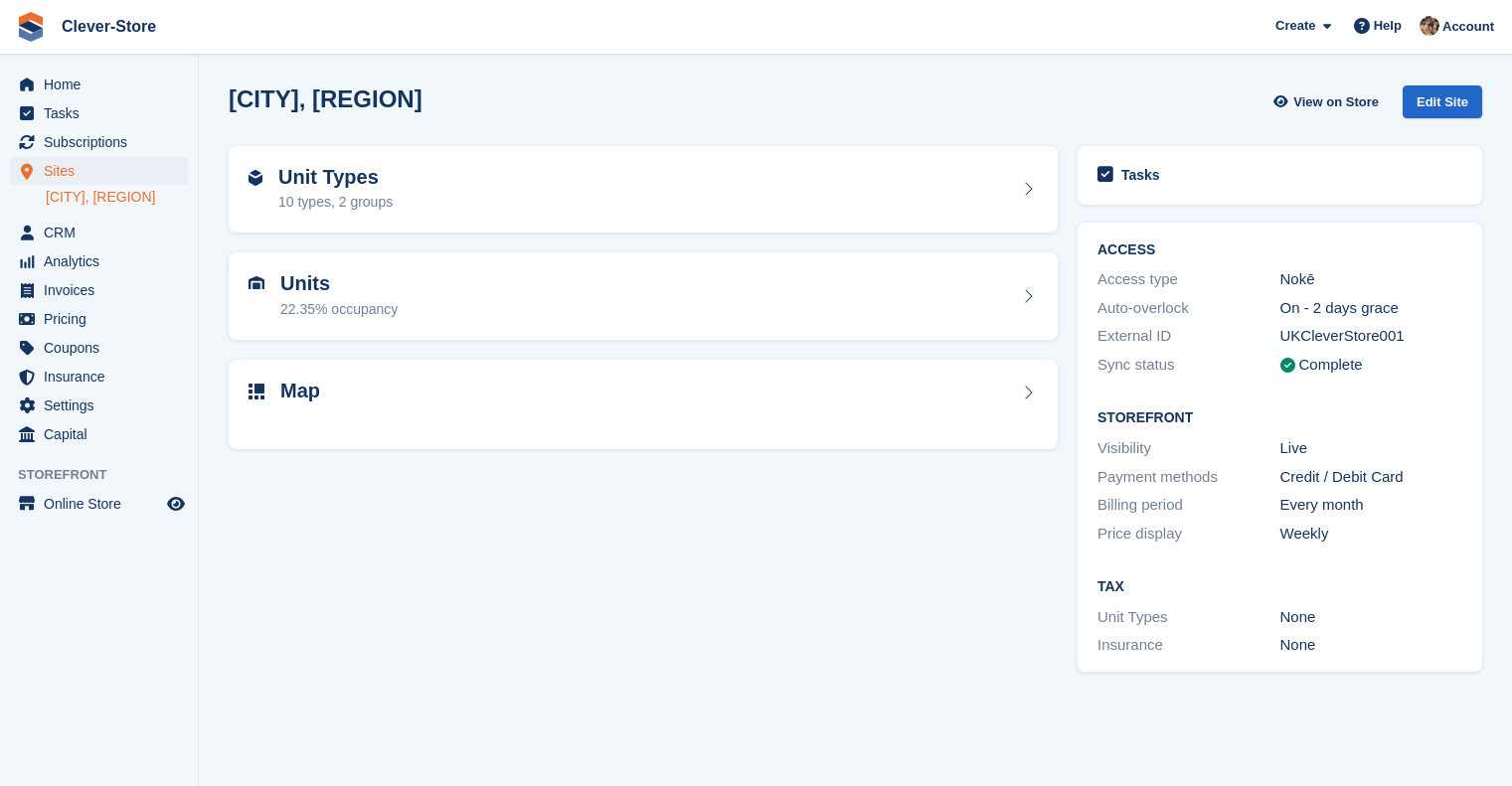 scroll, scrollTop: 0, scrollLeft: 0, axis: both 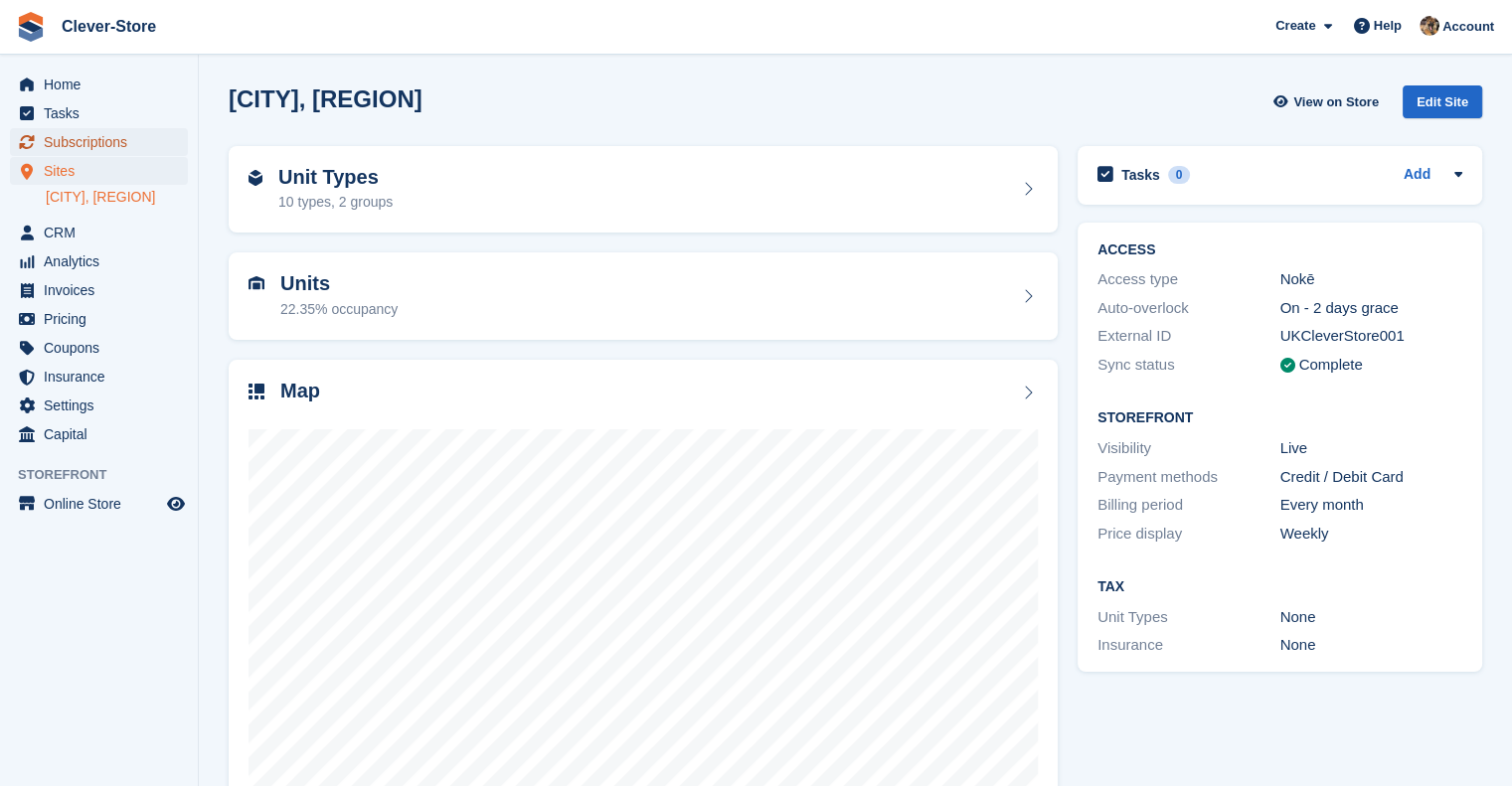 click on "Subscriptions" at bounding box center [103, 142] 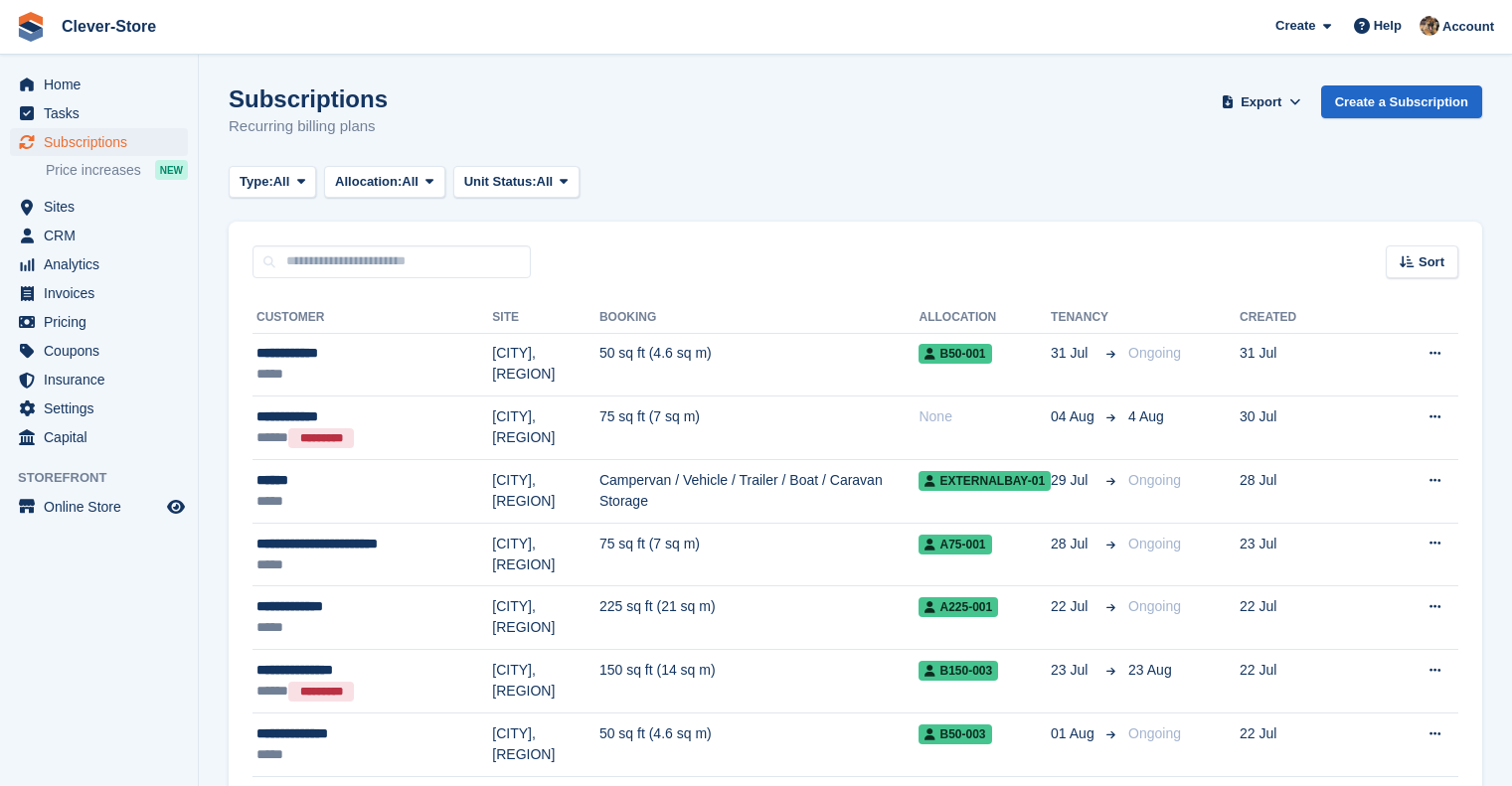 scroll, scrollTop: 0, scrollLeft: 0, axis: both 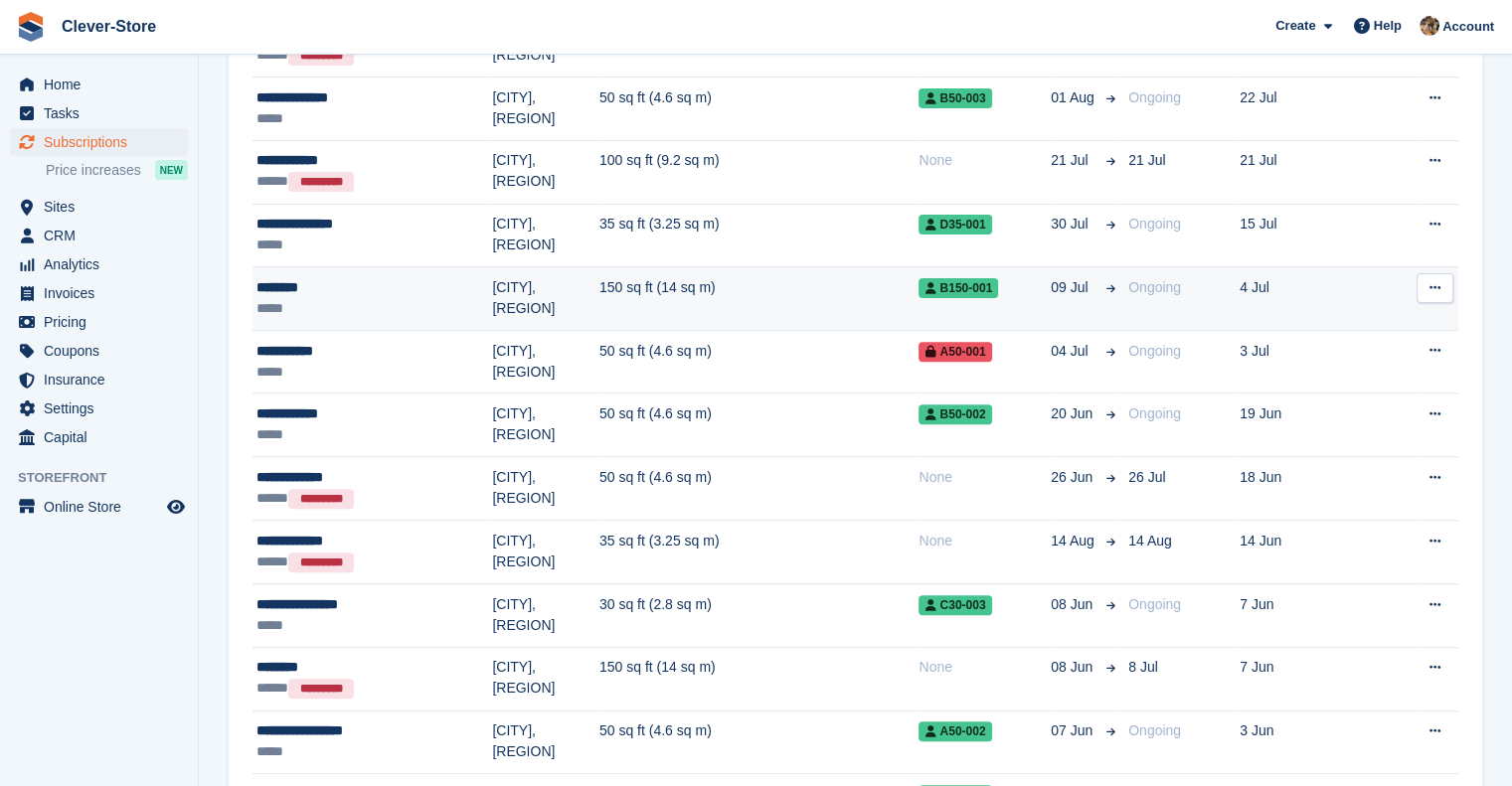 click on "********" at bounding box center [374, 287] 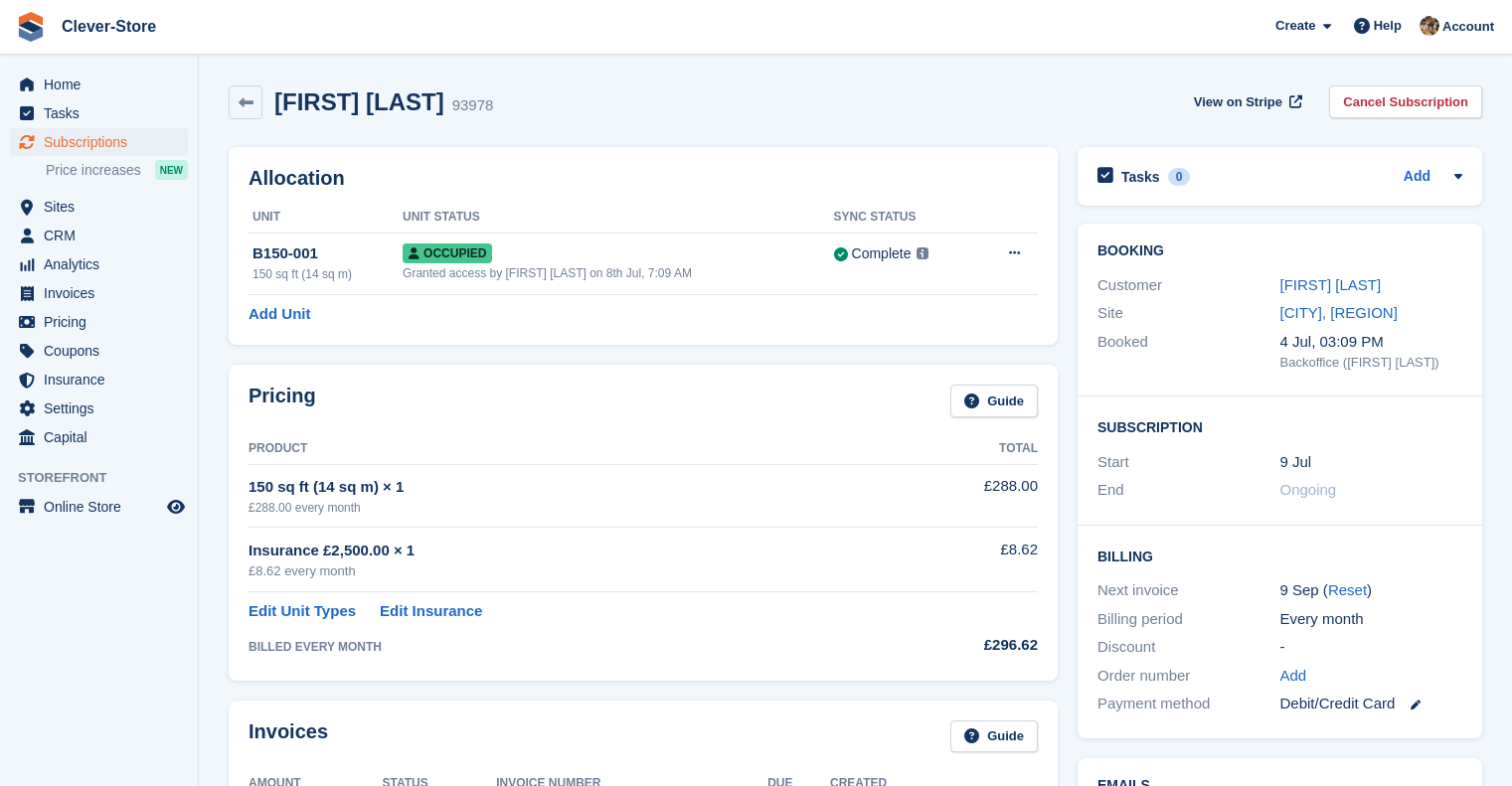 scroll, scrollTop: 0, scrollLeft: 0, axis: both 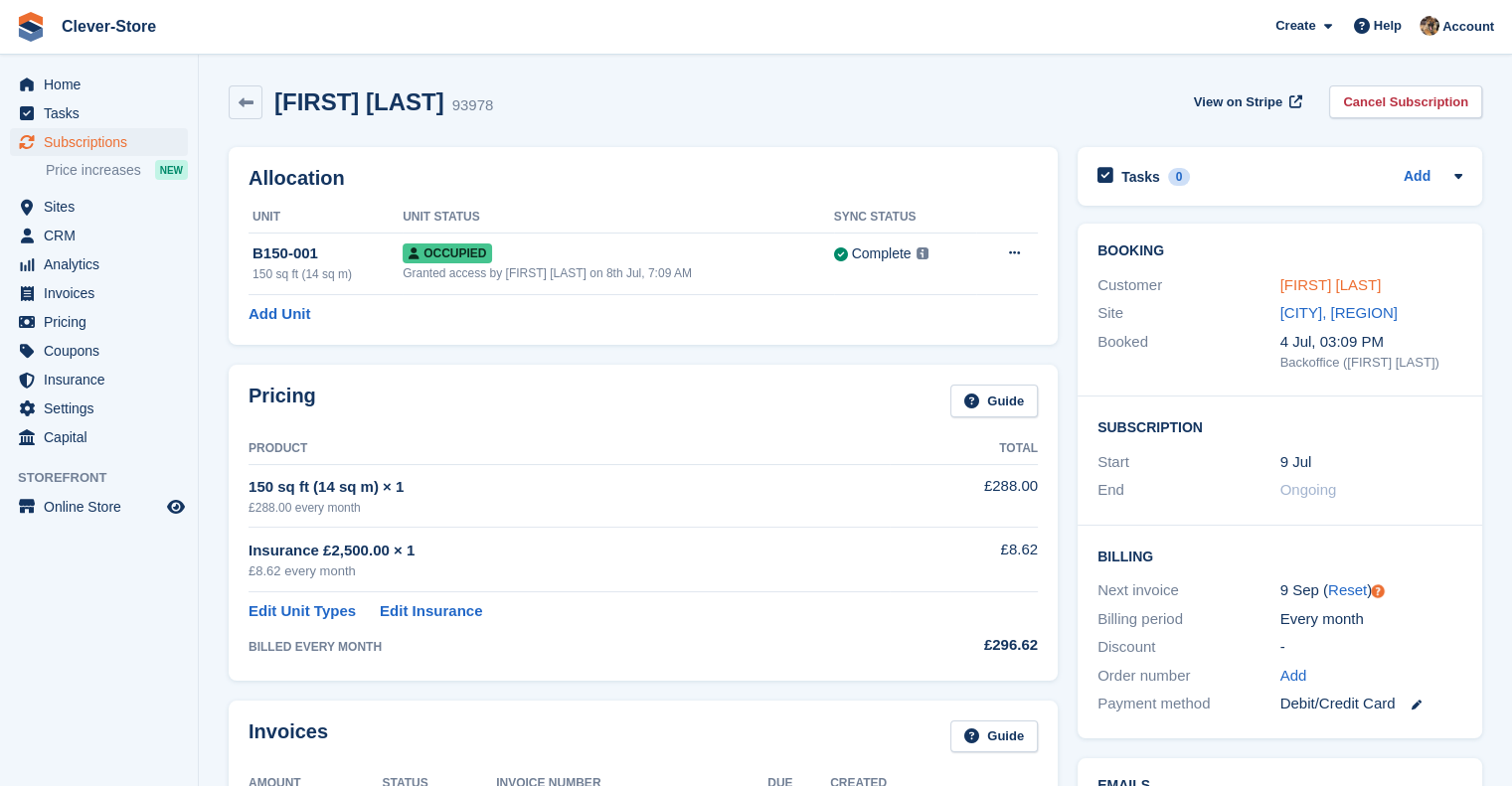 click on "[FIRST] [LAST]" at bounding box center [1331, 284] 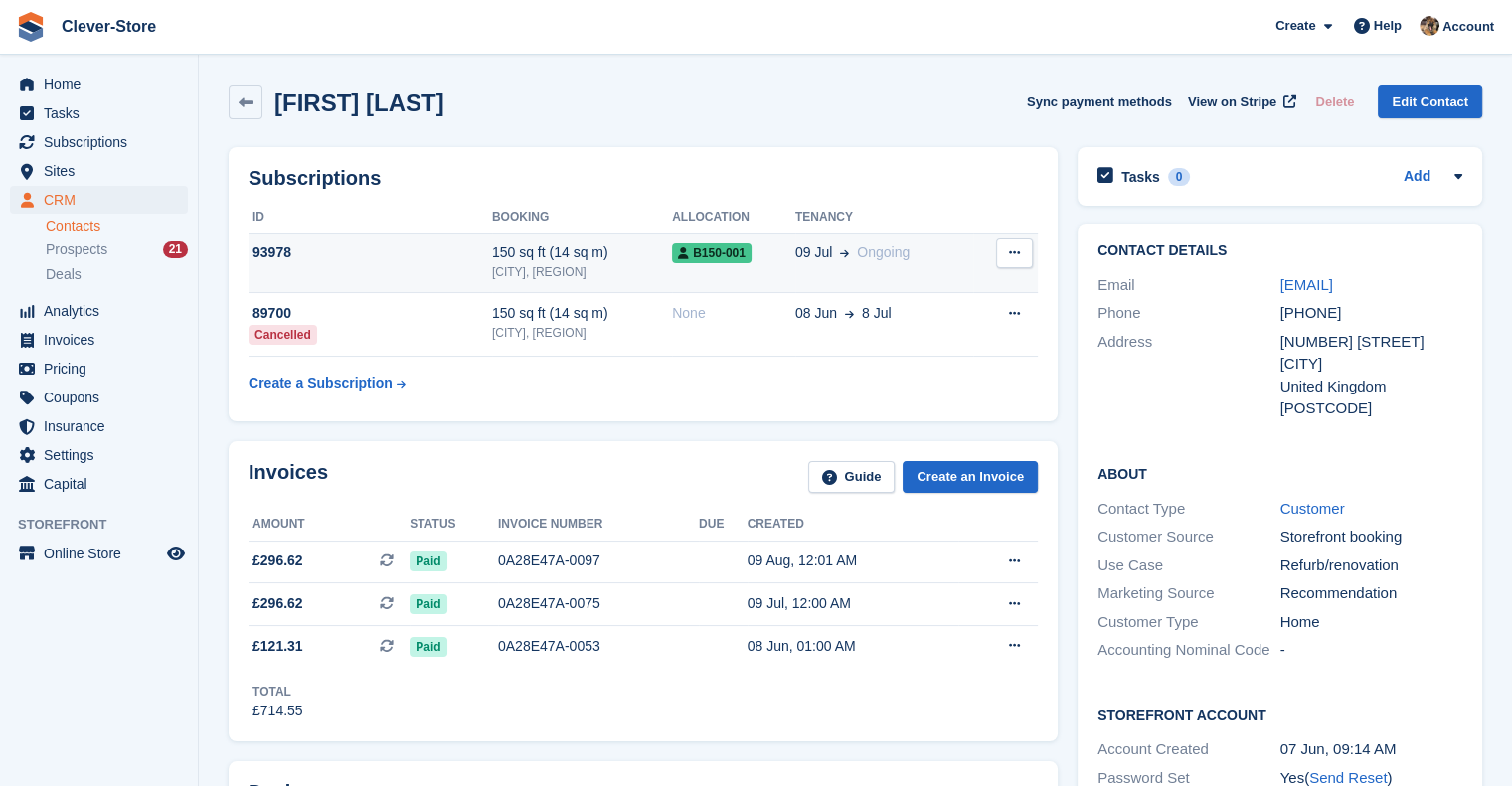 click at bounding box center [1014, 253] 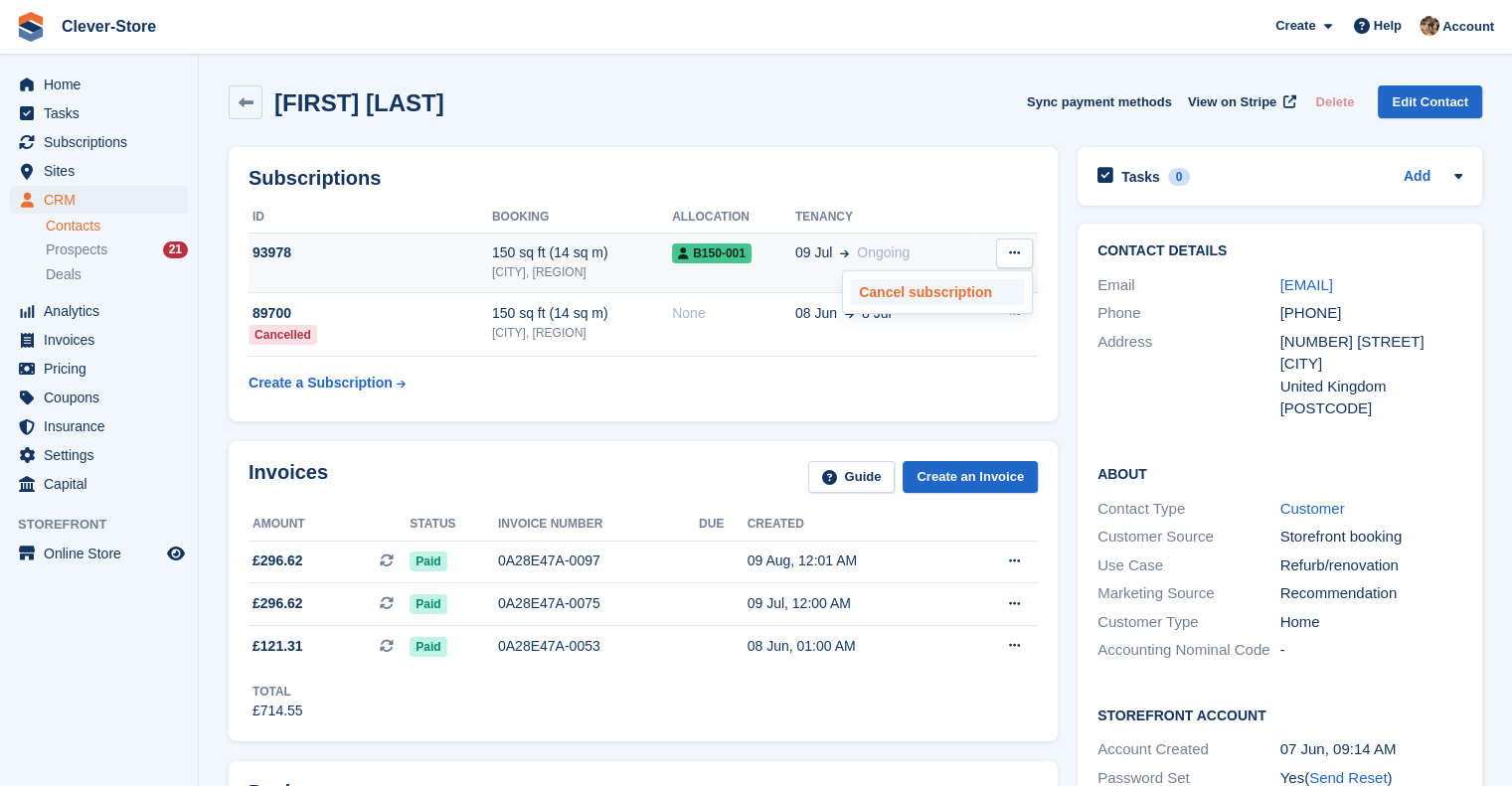 click on "Cancel subscription" at bounding box center [937, 292] 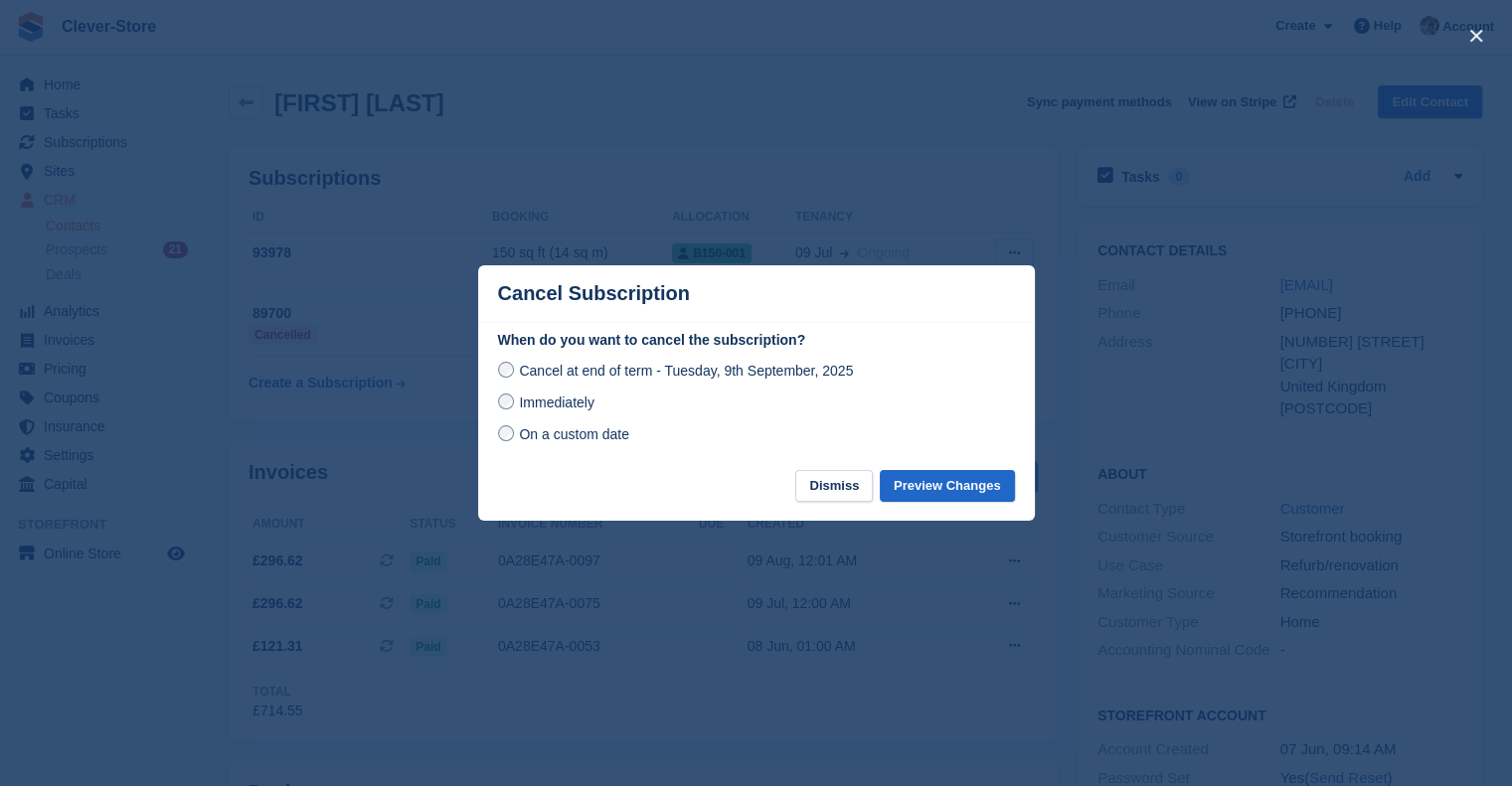 click on "Immediately" at bounding box center [546, 401] 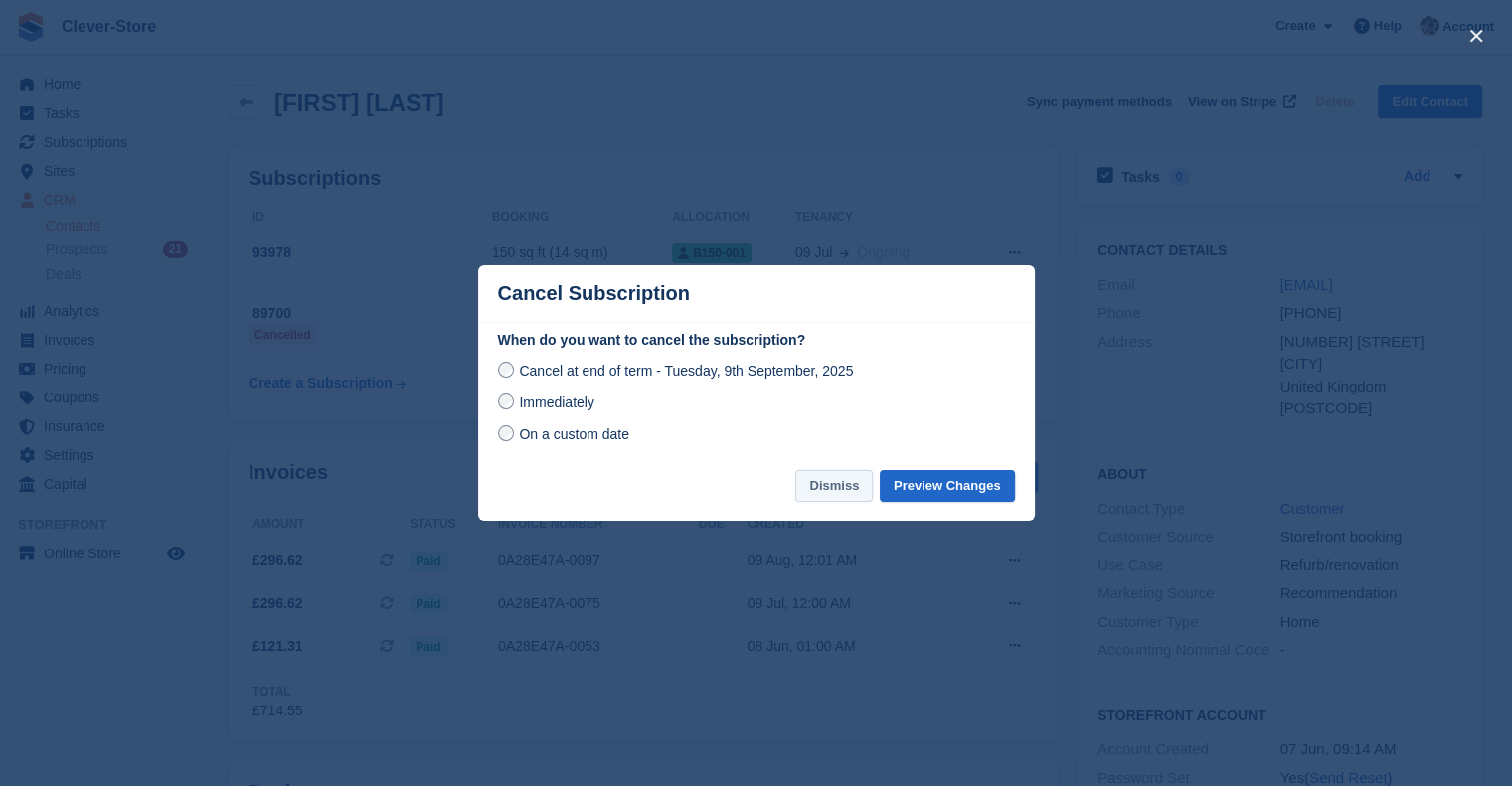 click on "Dismiss" at bounding box center [834, 486] 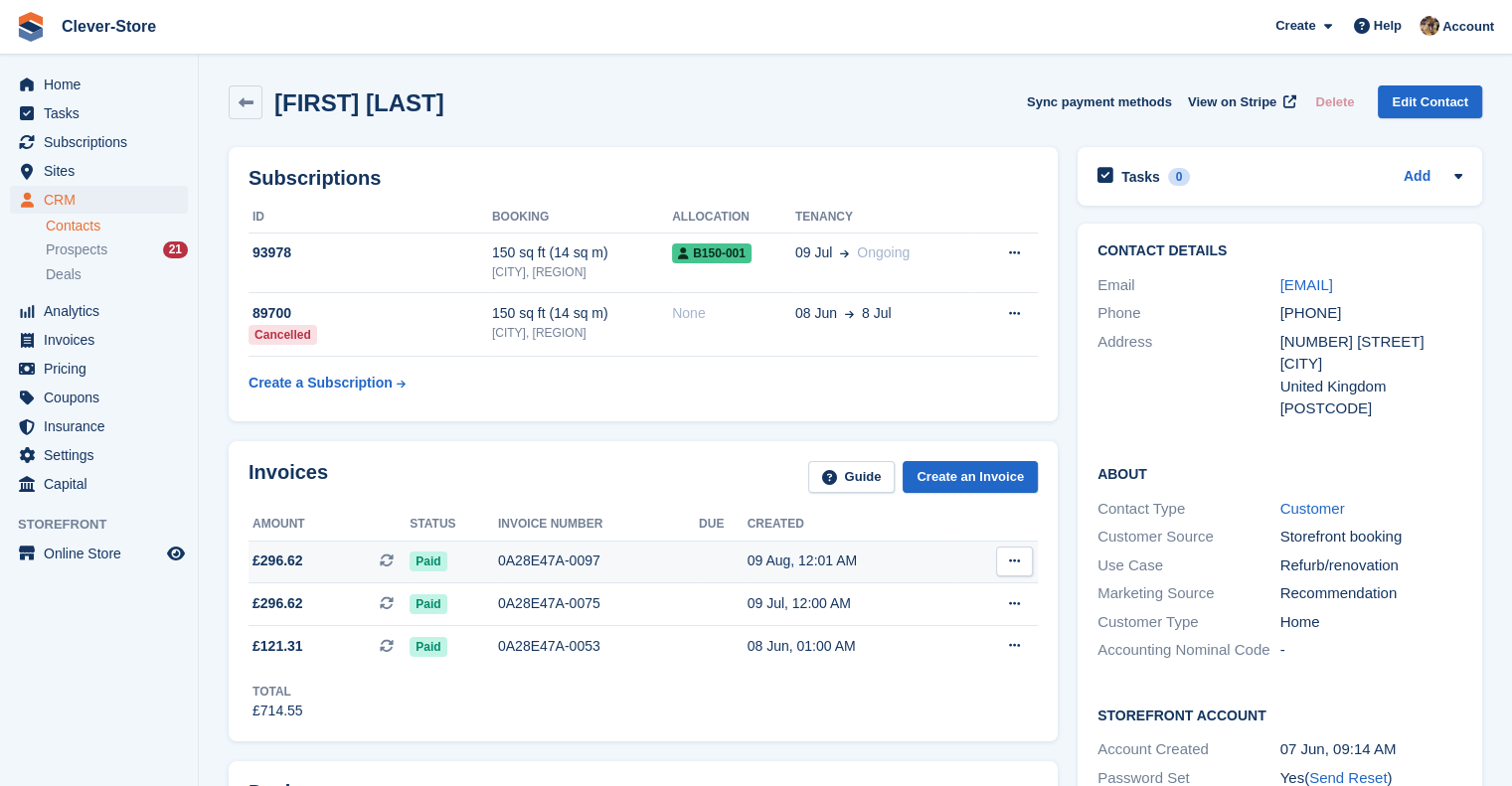 click on "£296.62" at bounding box center [277, 560] 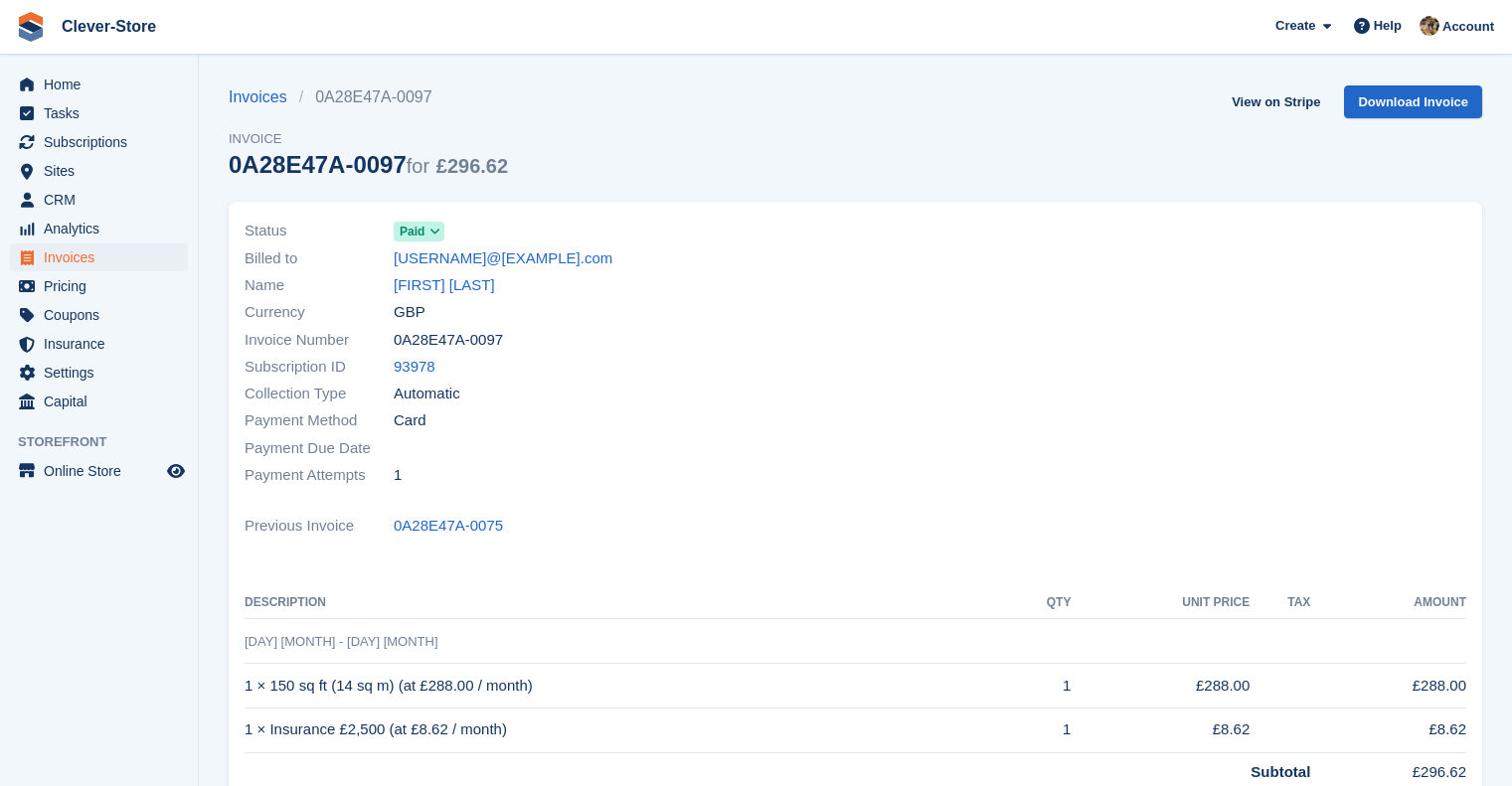 scroll, scrollTop: 0, scrollLeft: 0, axis: both 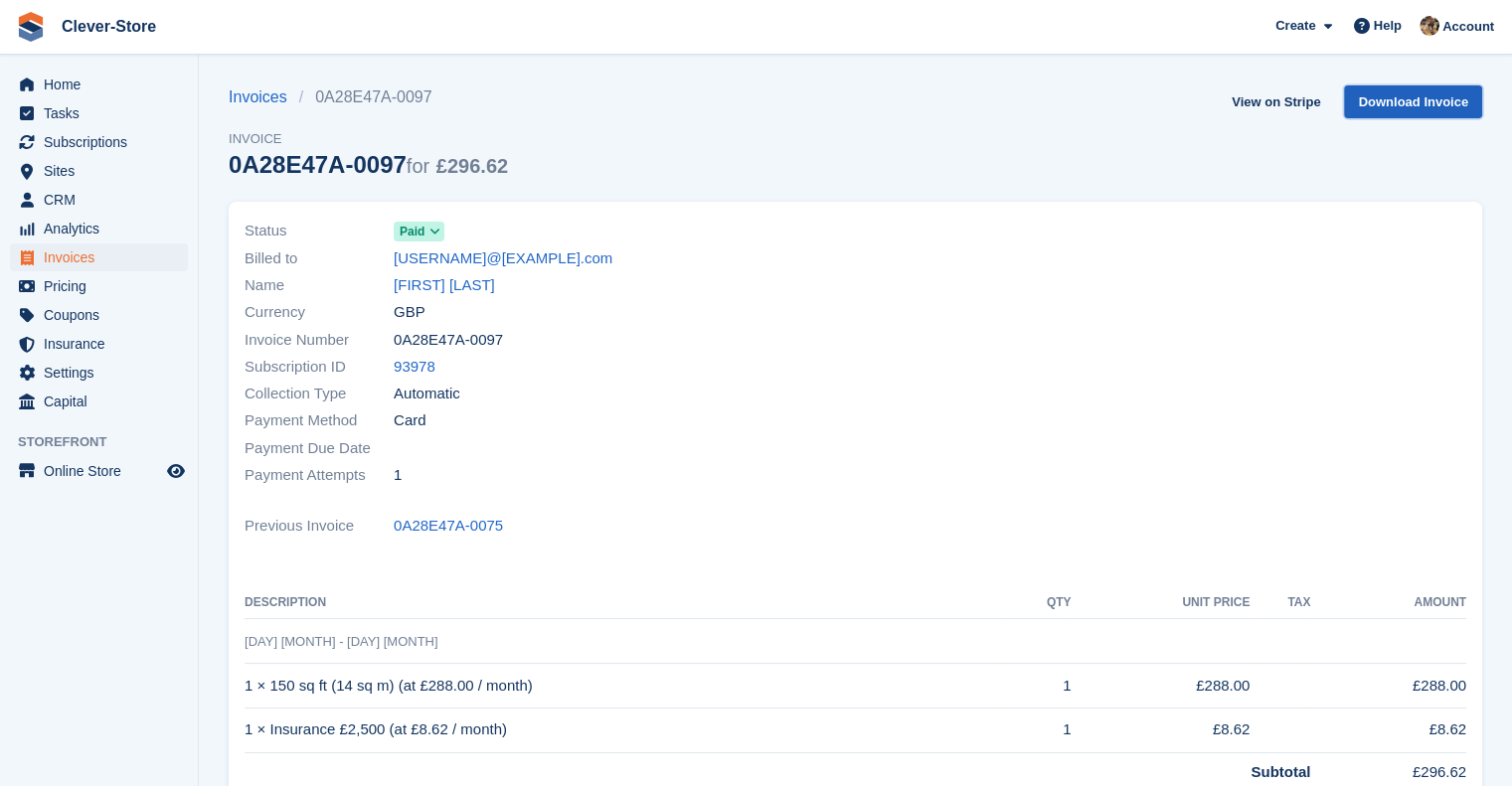 click on "Download Invoice" at bounding box center (1413, 101) 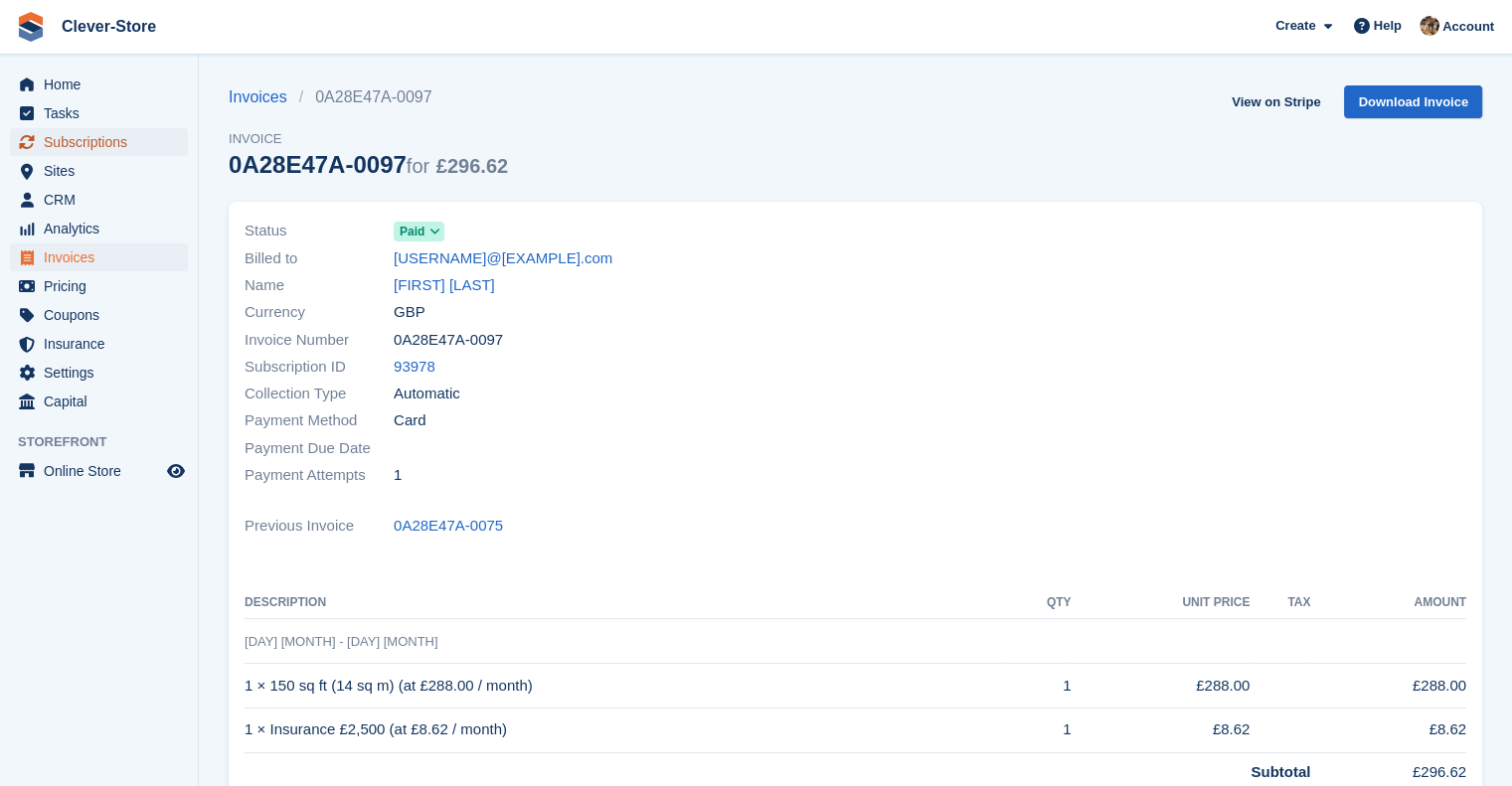 click on "Subscriptions" at bounding box center (103, 142) 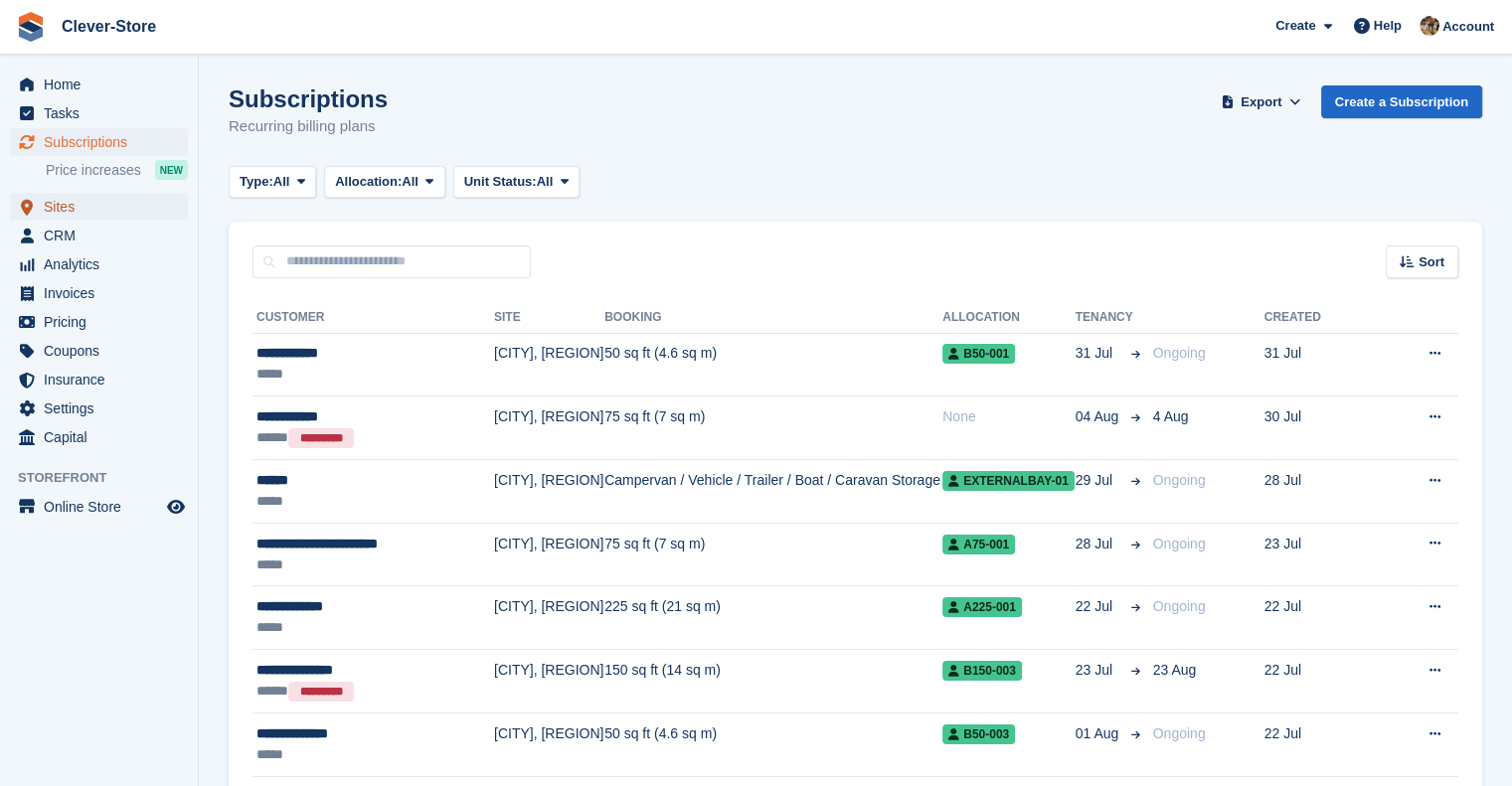 click on "Sites" at bounding box center [103, 207] 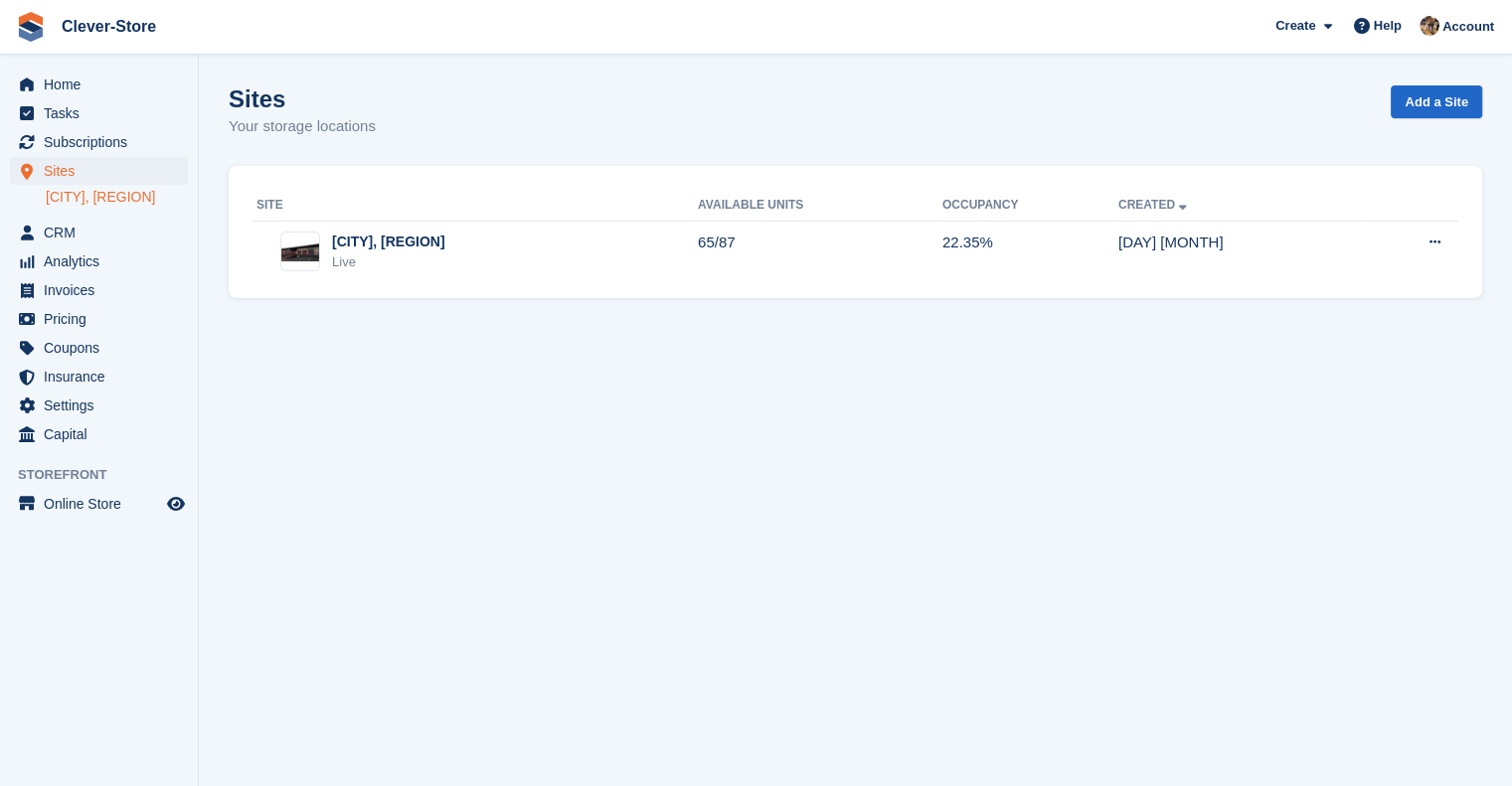 click on "[CITY], [REGION]" at bounding box center (116, 197) 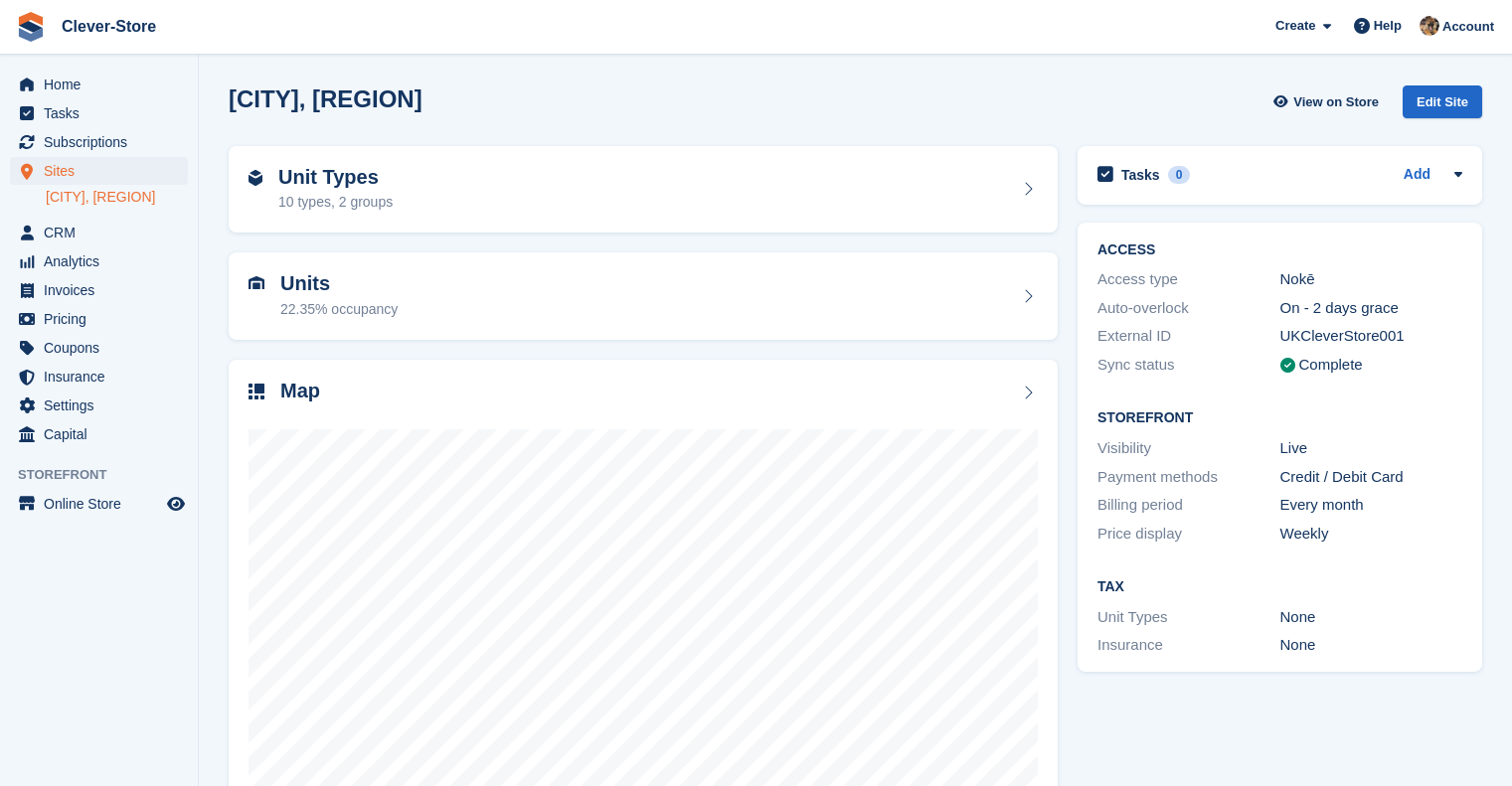 scroll, scrollTop: 0, scrollLeft: 0, axis: both 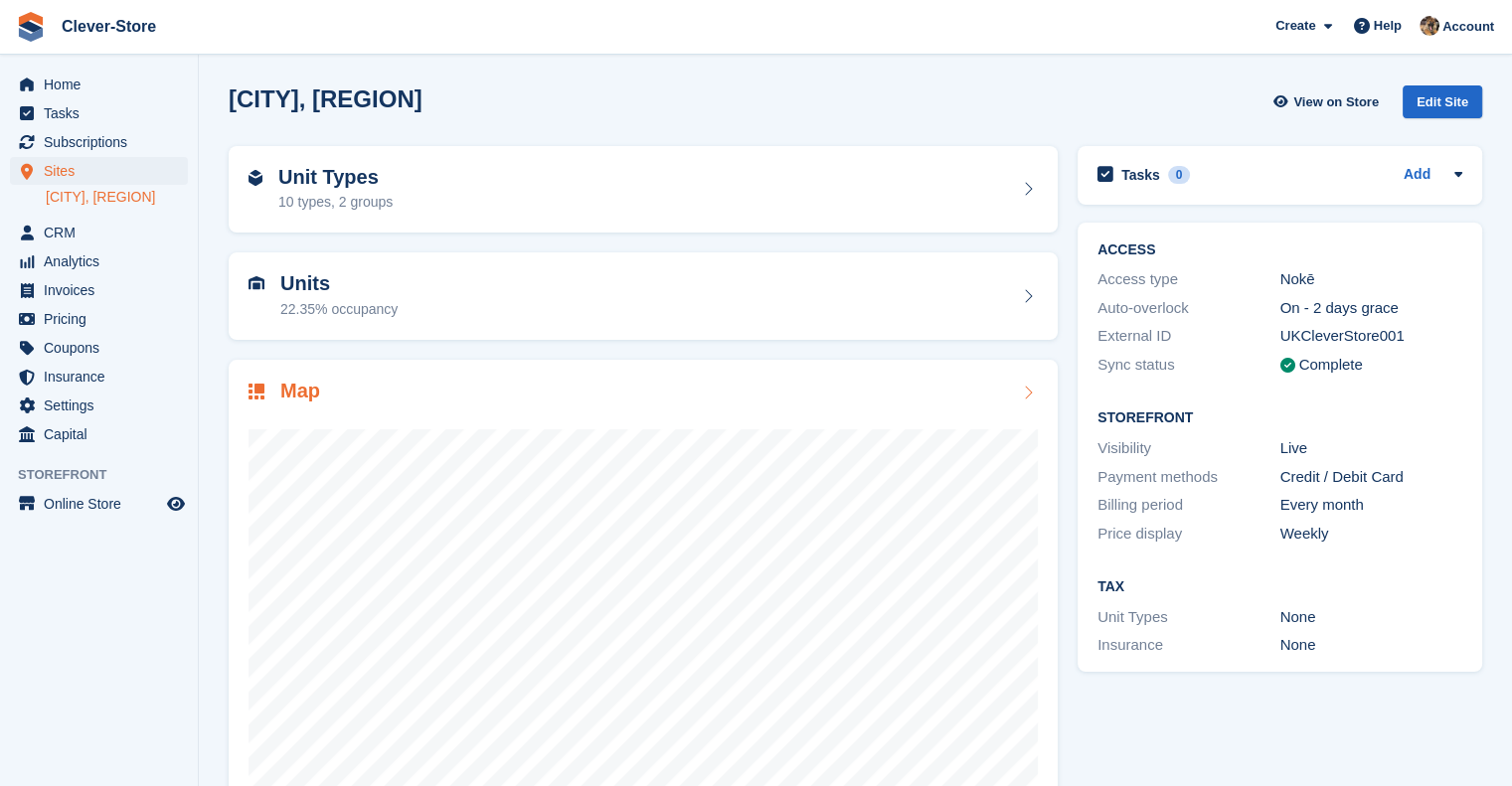 click on "Map" at bounding box center (300, 391) 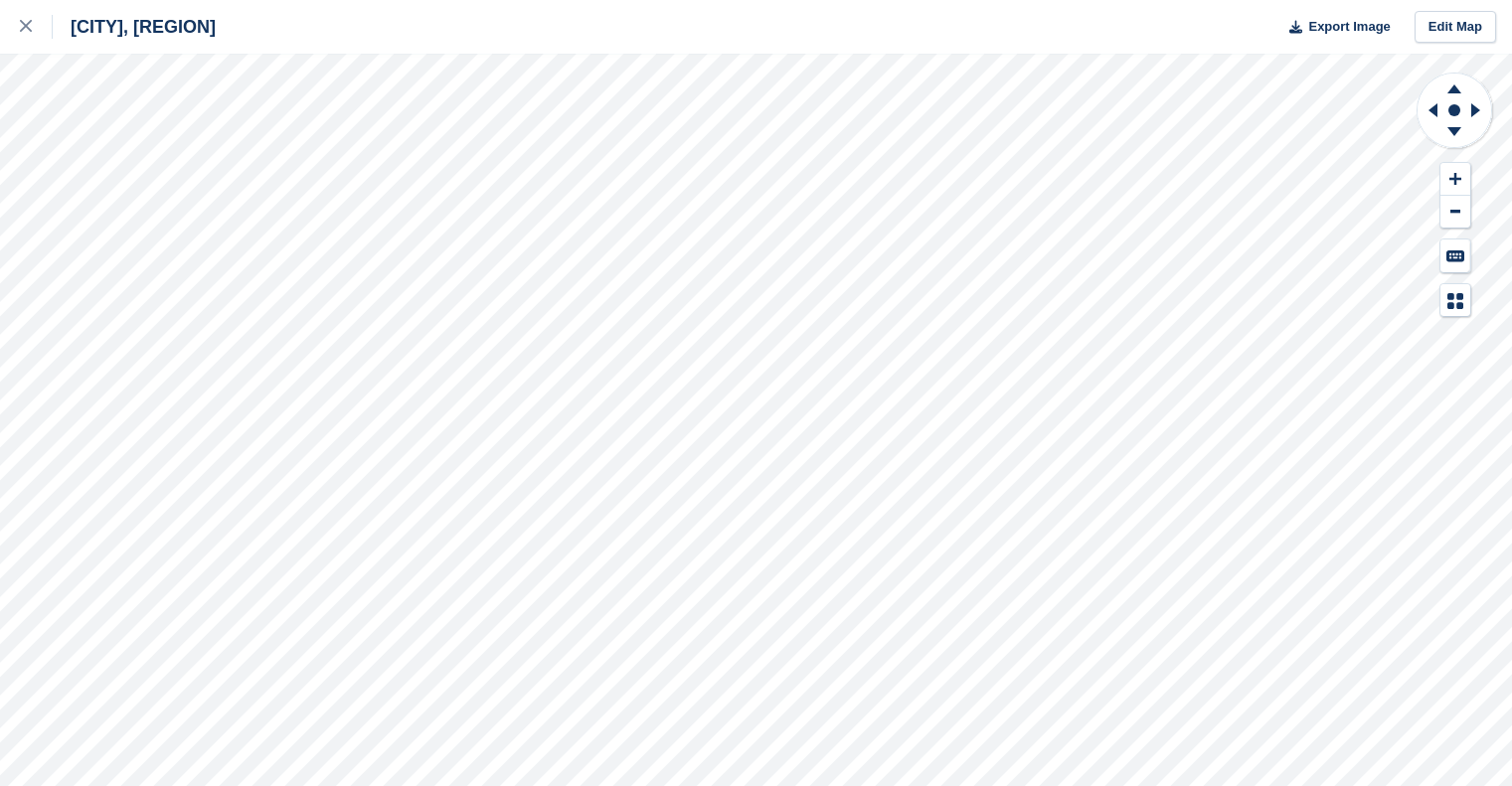 scroll, scrollTop: 0, scrollLeft: 0, axis: both 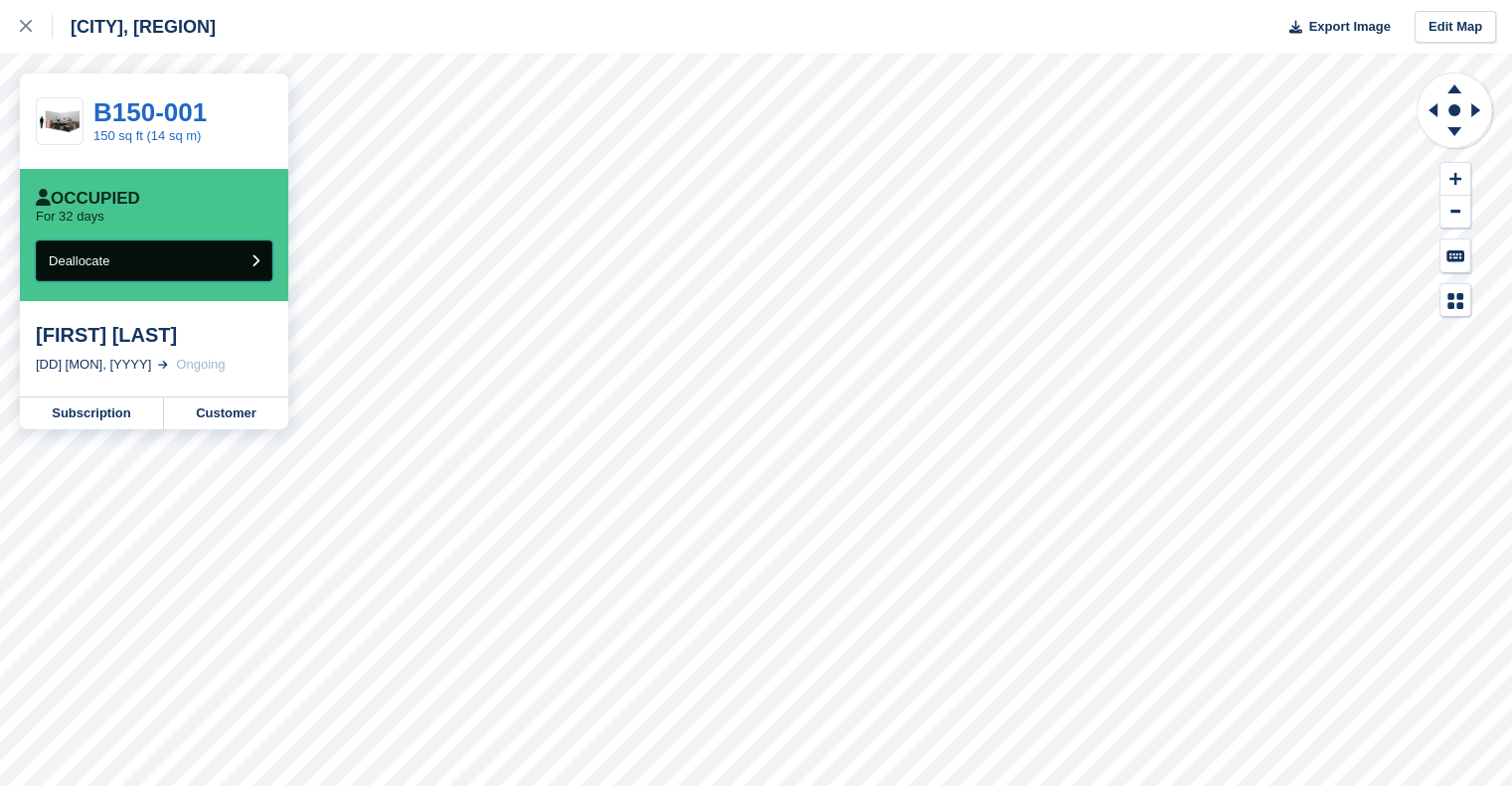 click at bounding box center [255, 260] 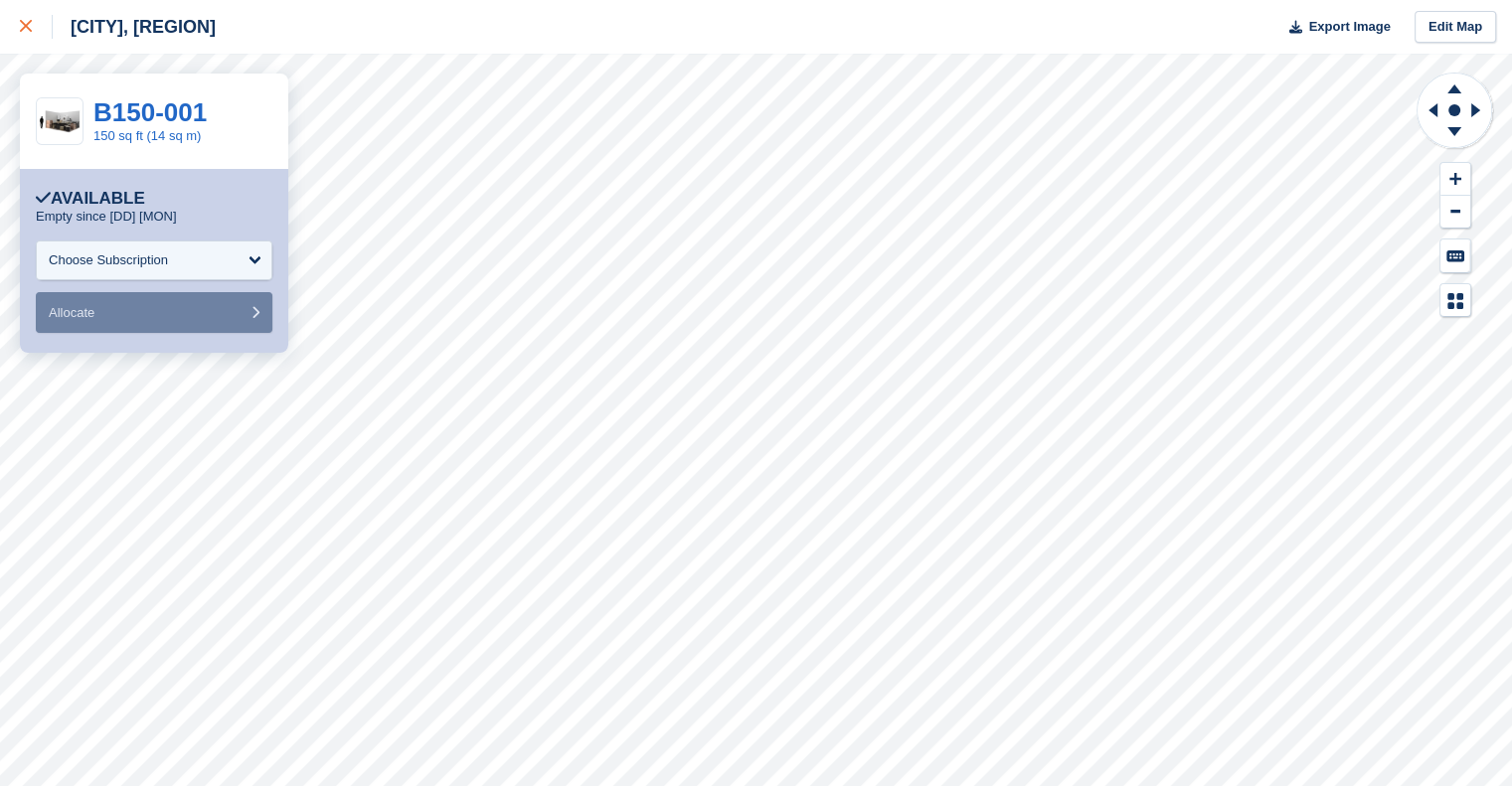click 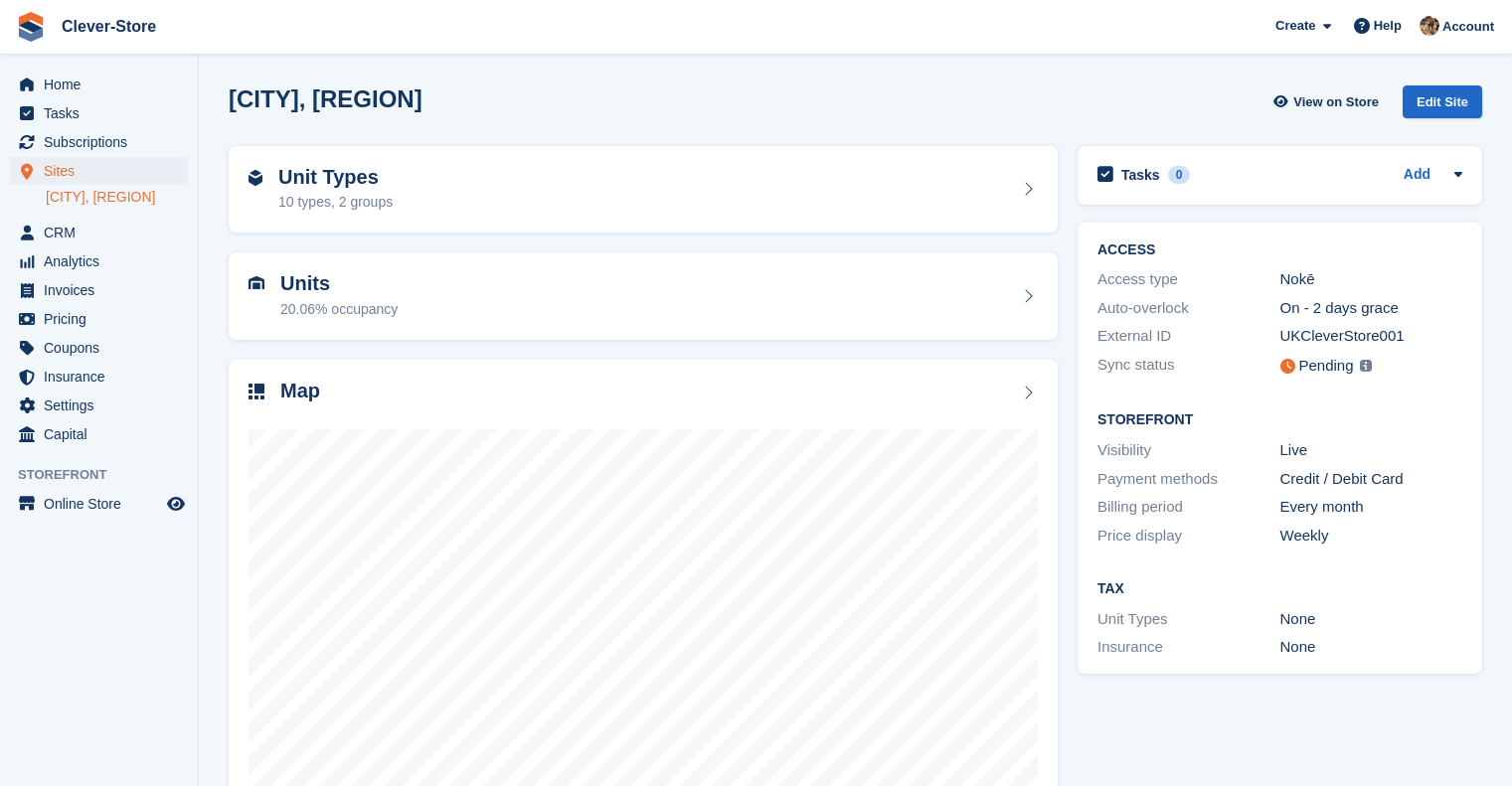 scroll, scrollTop: 0, scrollLeft: 0, axis: both 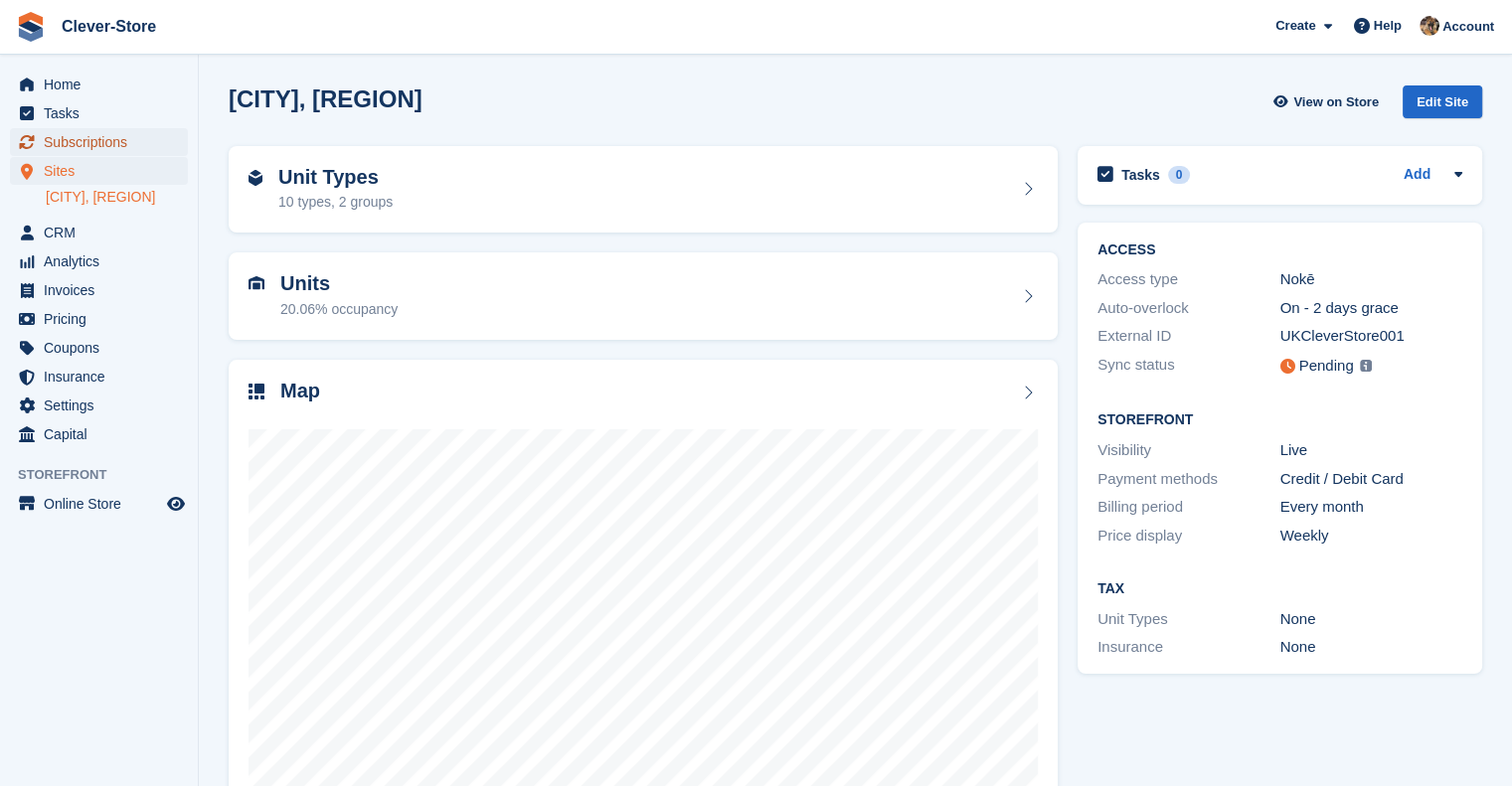 click on "Subscriptions" at bounding box center (103, 142) 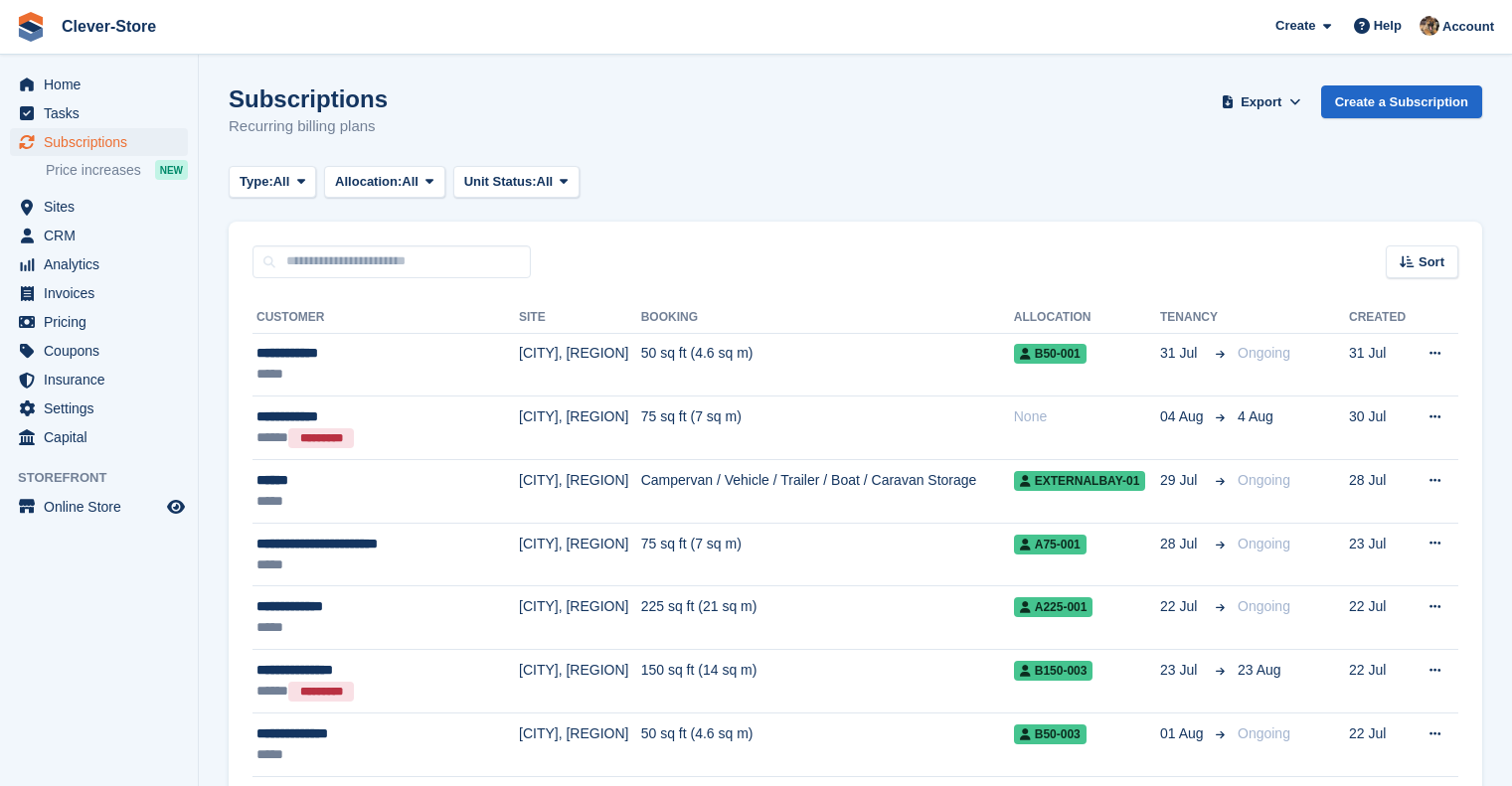 scroll, scrollTop: 0, scrollLeft: 0, axis: both 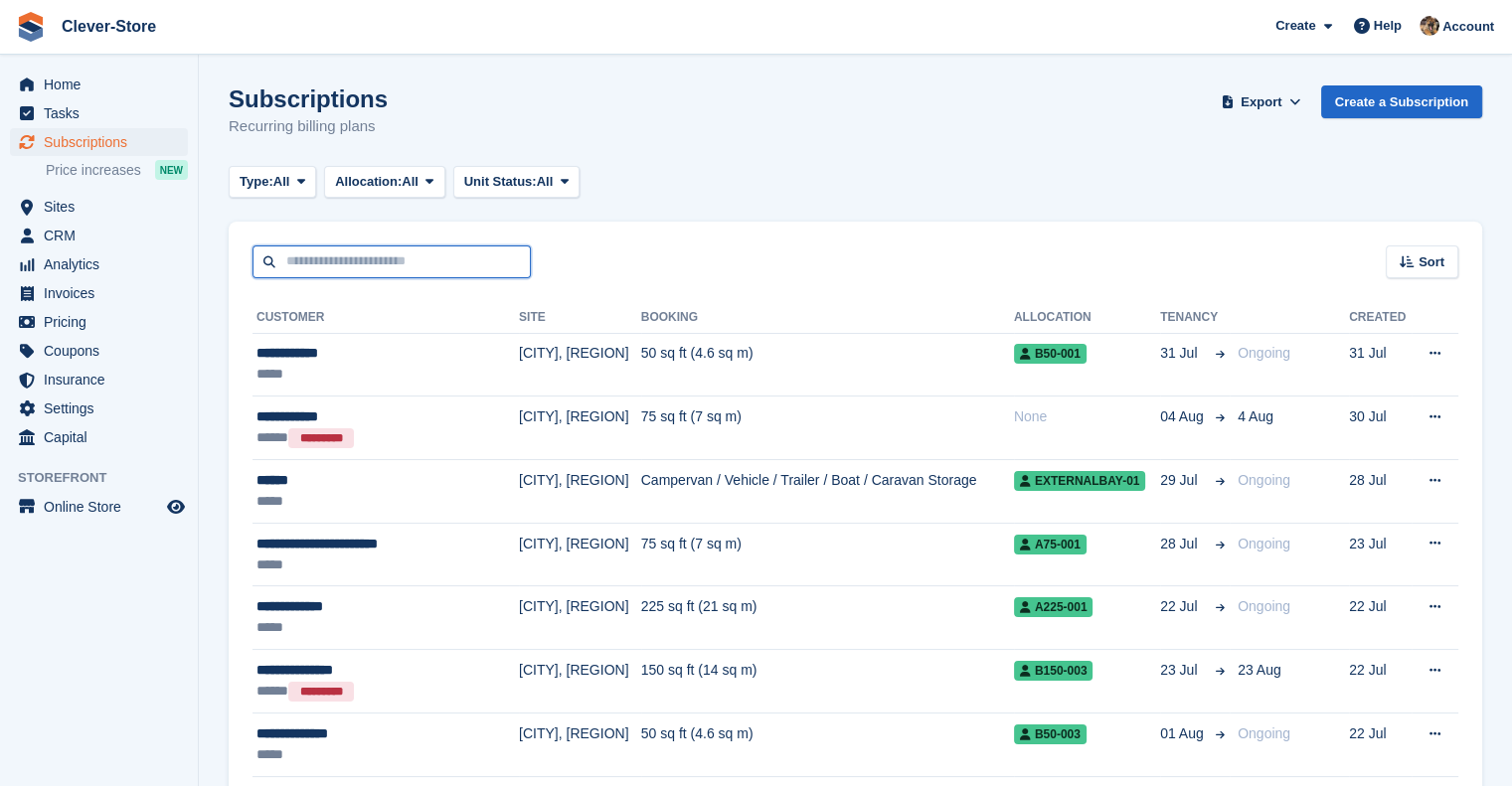 click at bounding box center (392, 261) 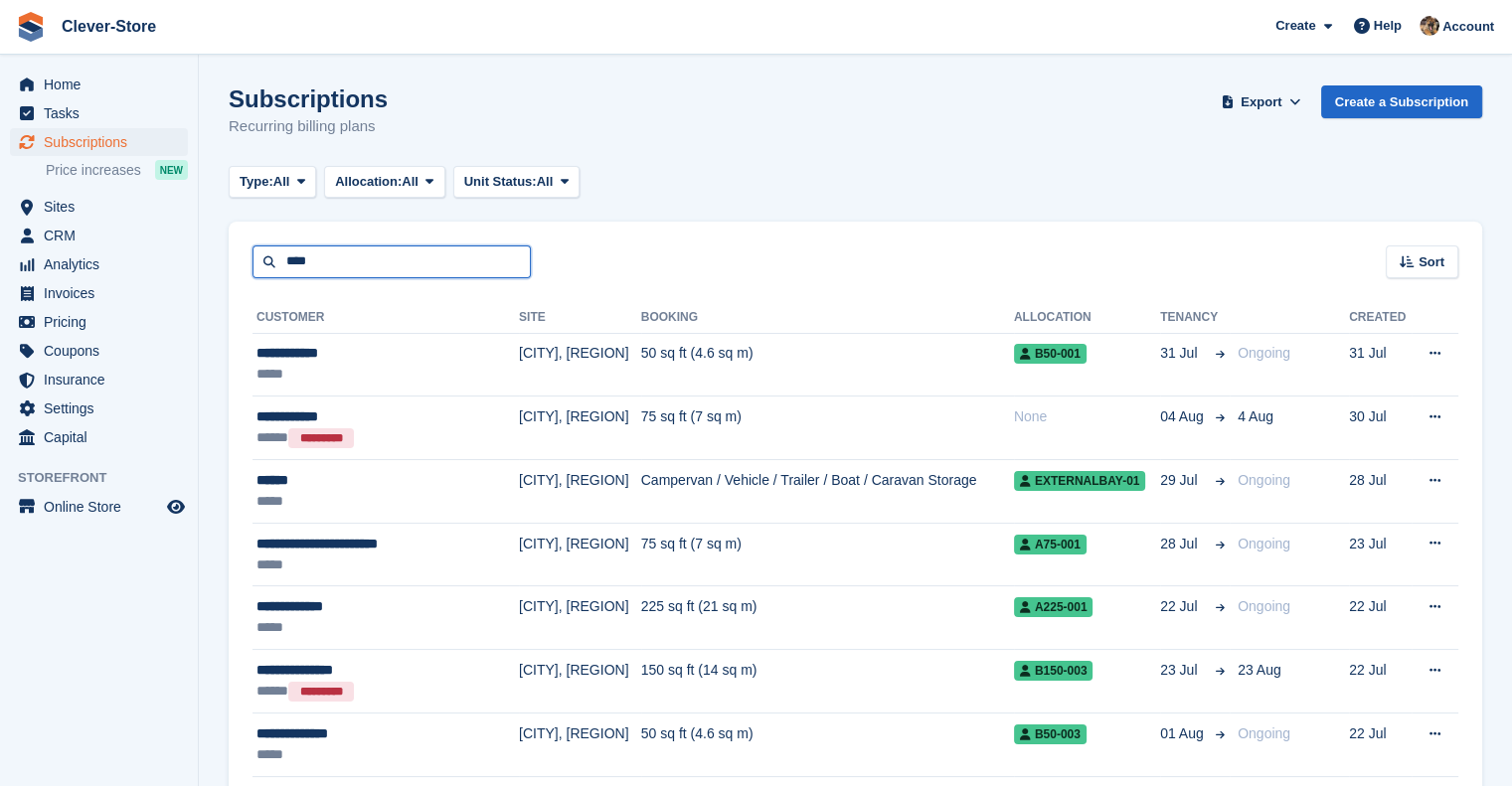type on "****" 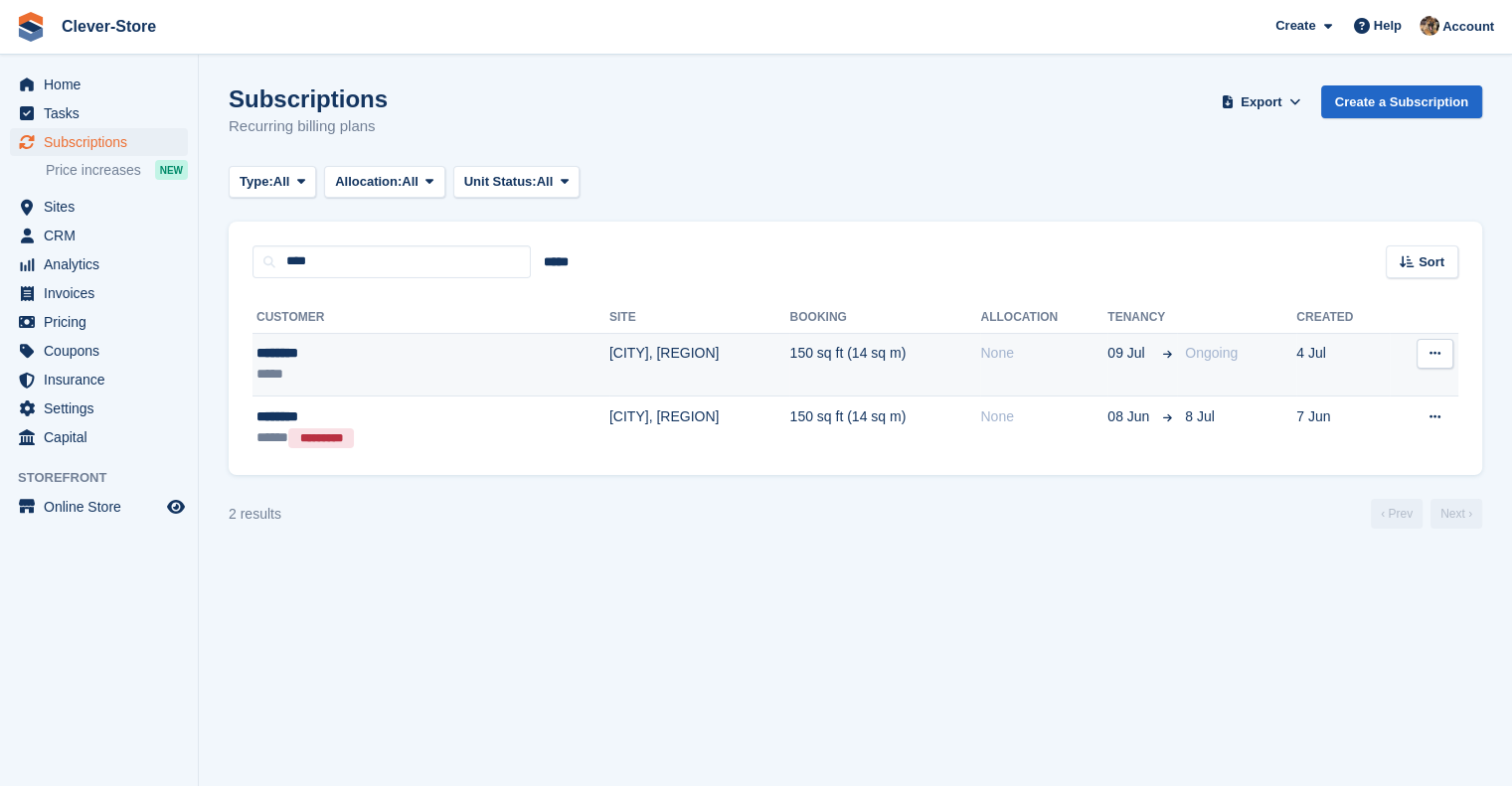 click at bounding box center (1434, 353) 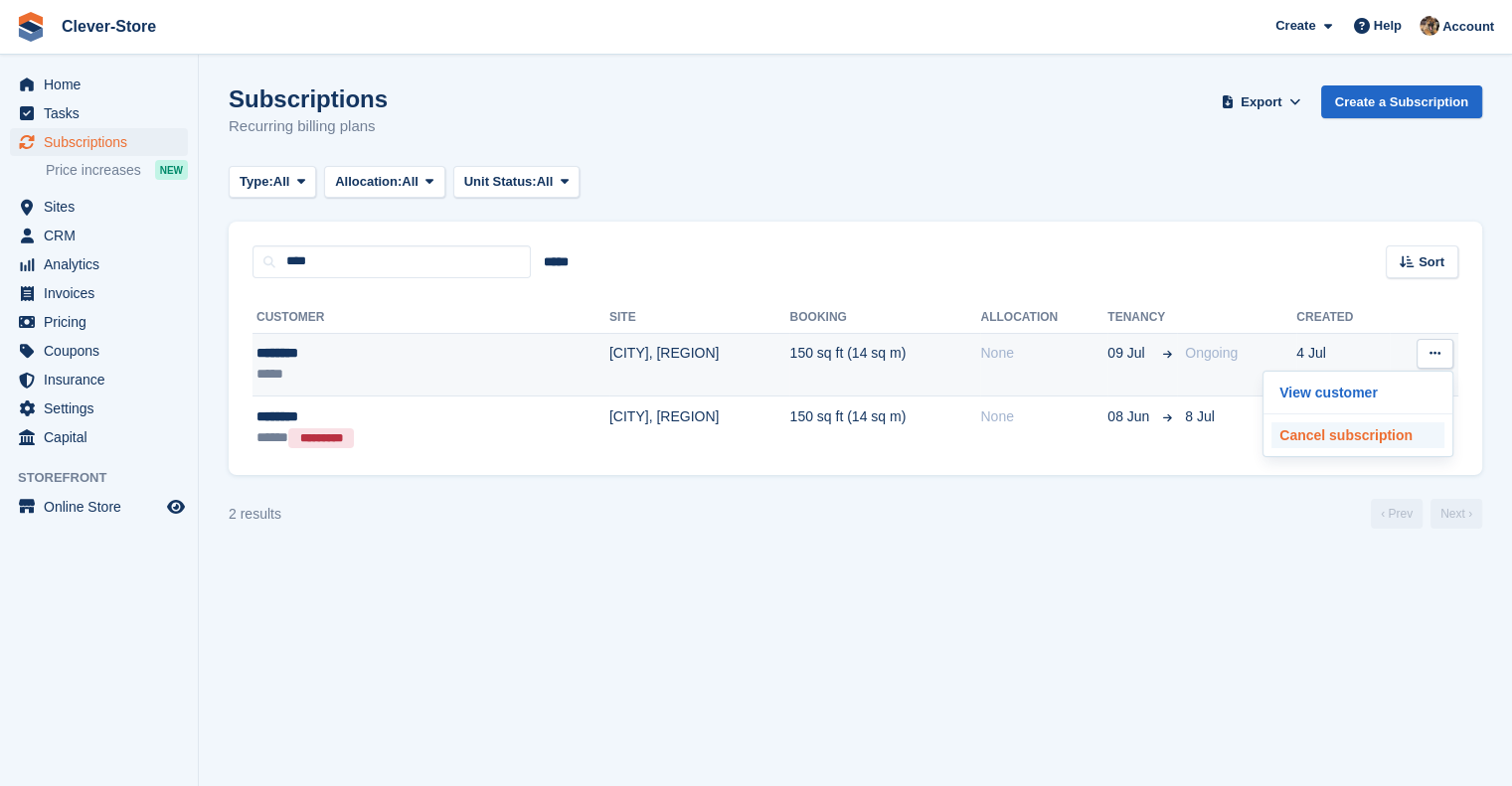 click on "Cancel subscription" at bounding box center [1358, 435] 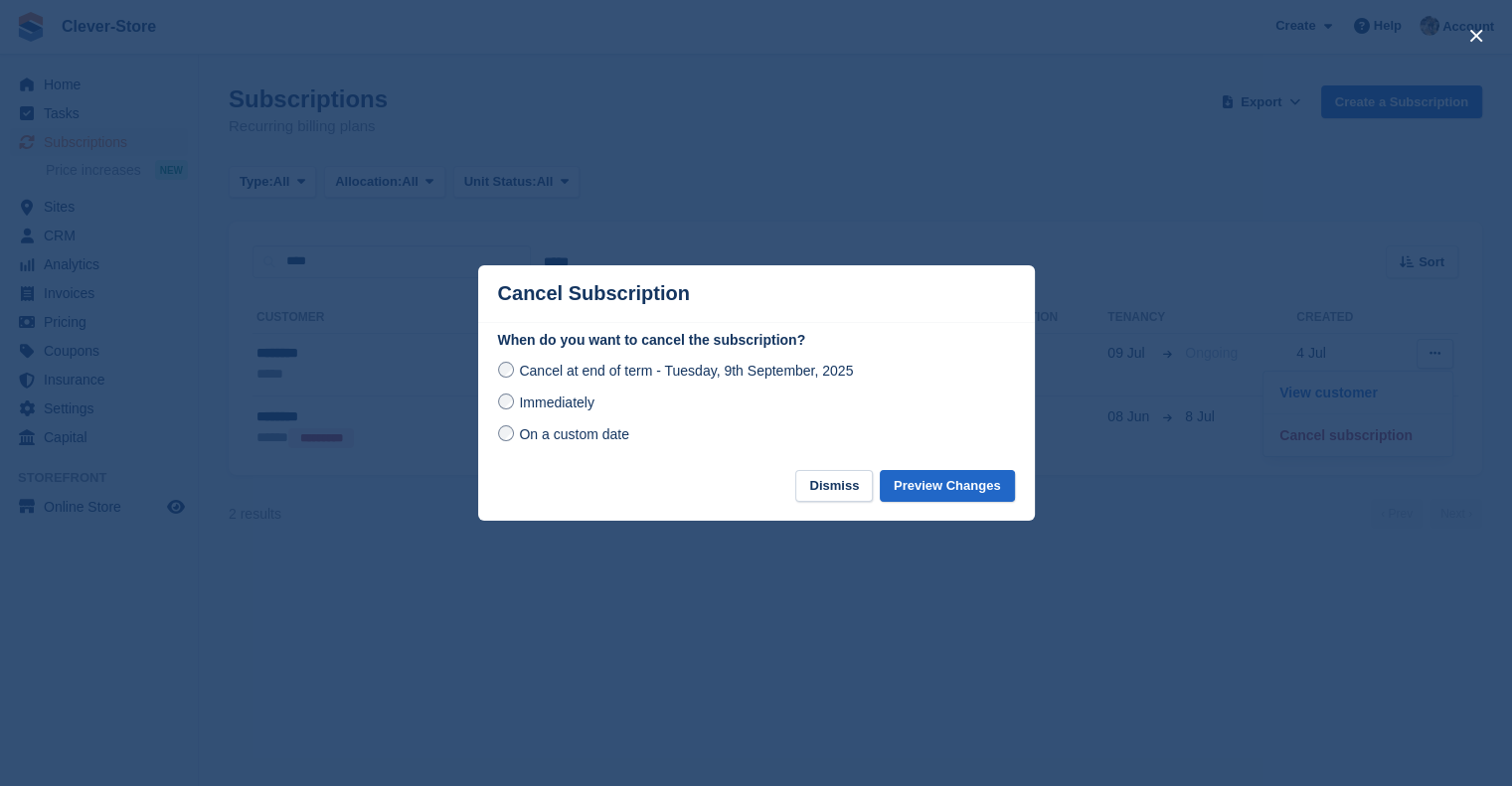 click on "Immediately" at bounding box center [556, 402] 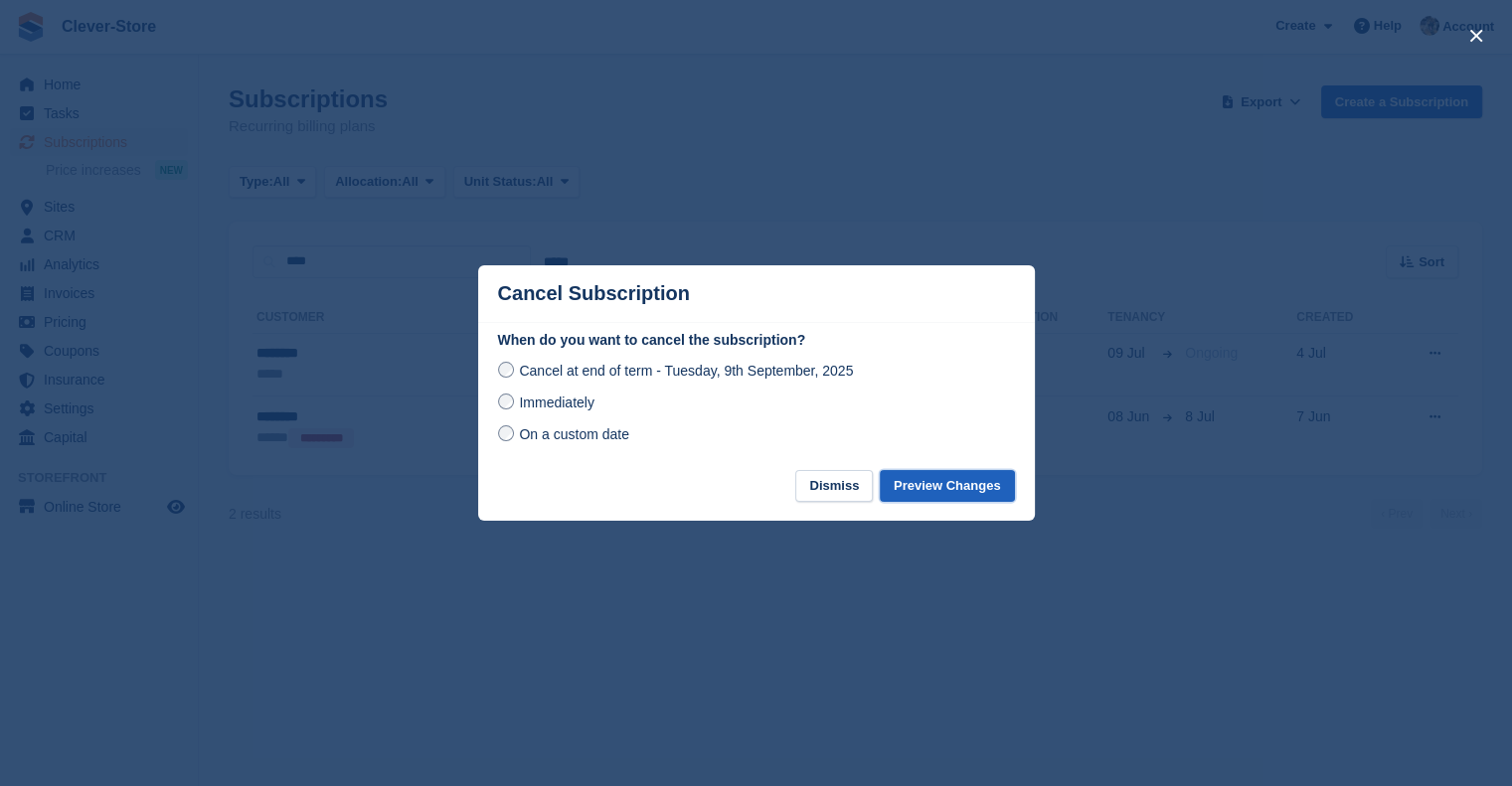 click on "Preview Changes" at bounding box center [947, 486] 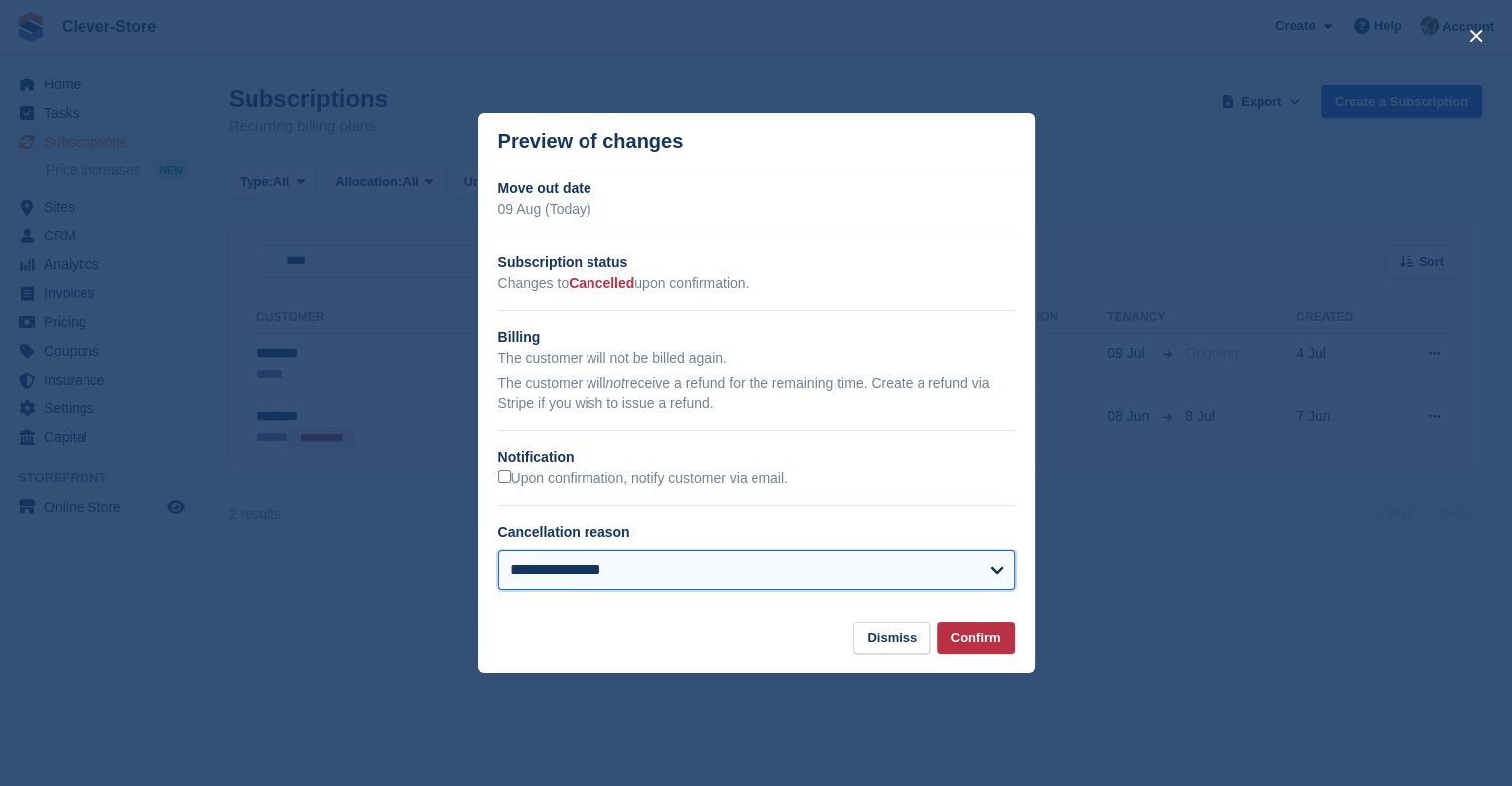 click on "**********" at bounding box center (756, 570) 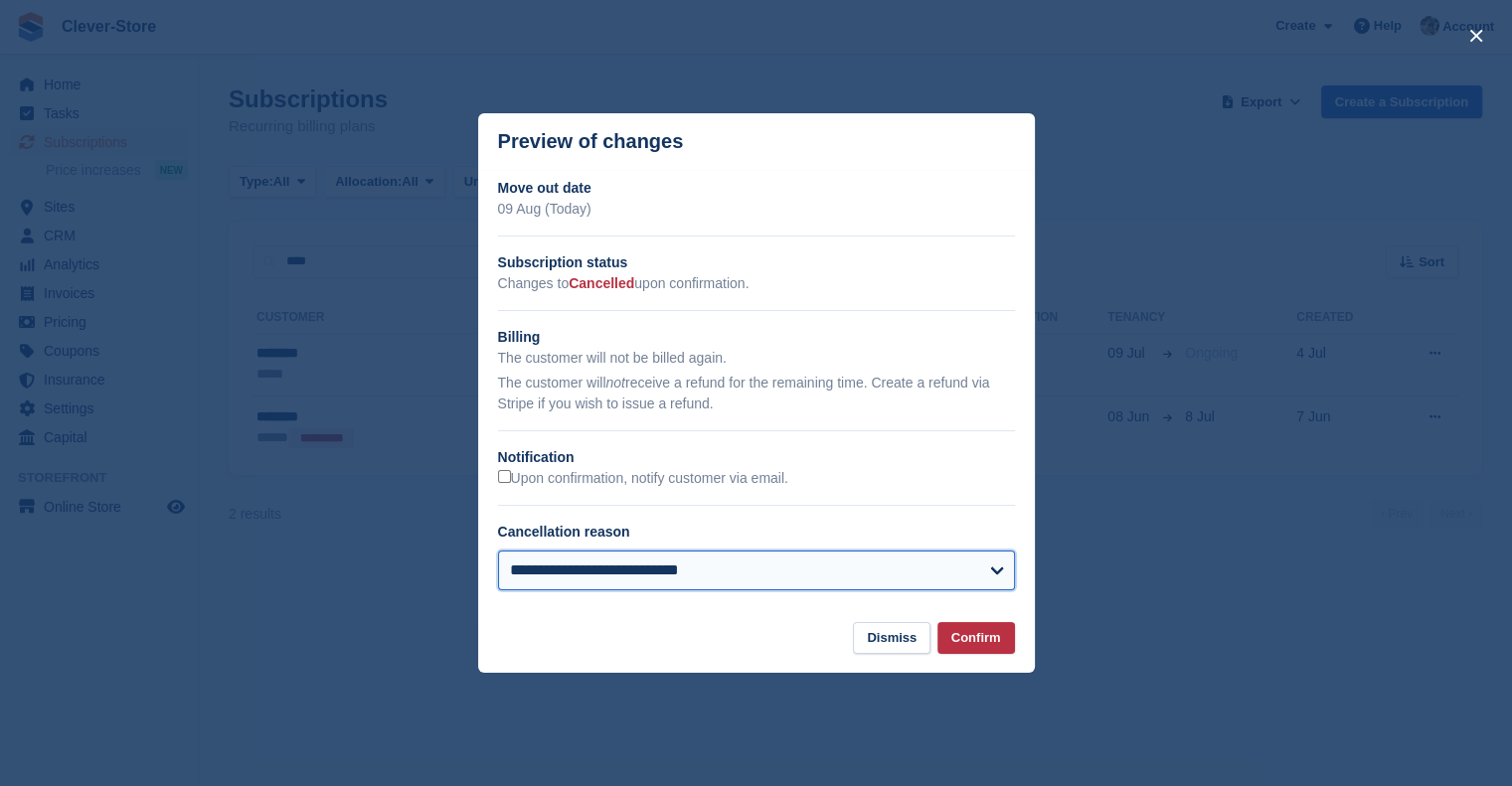 click on "**********" at bounding box center (756, 570) 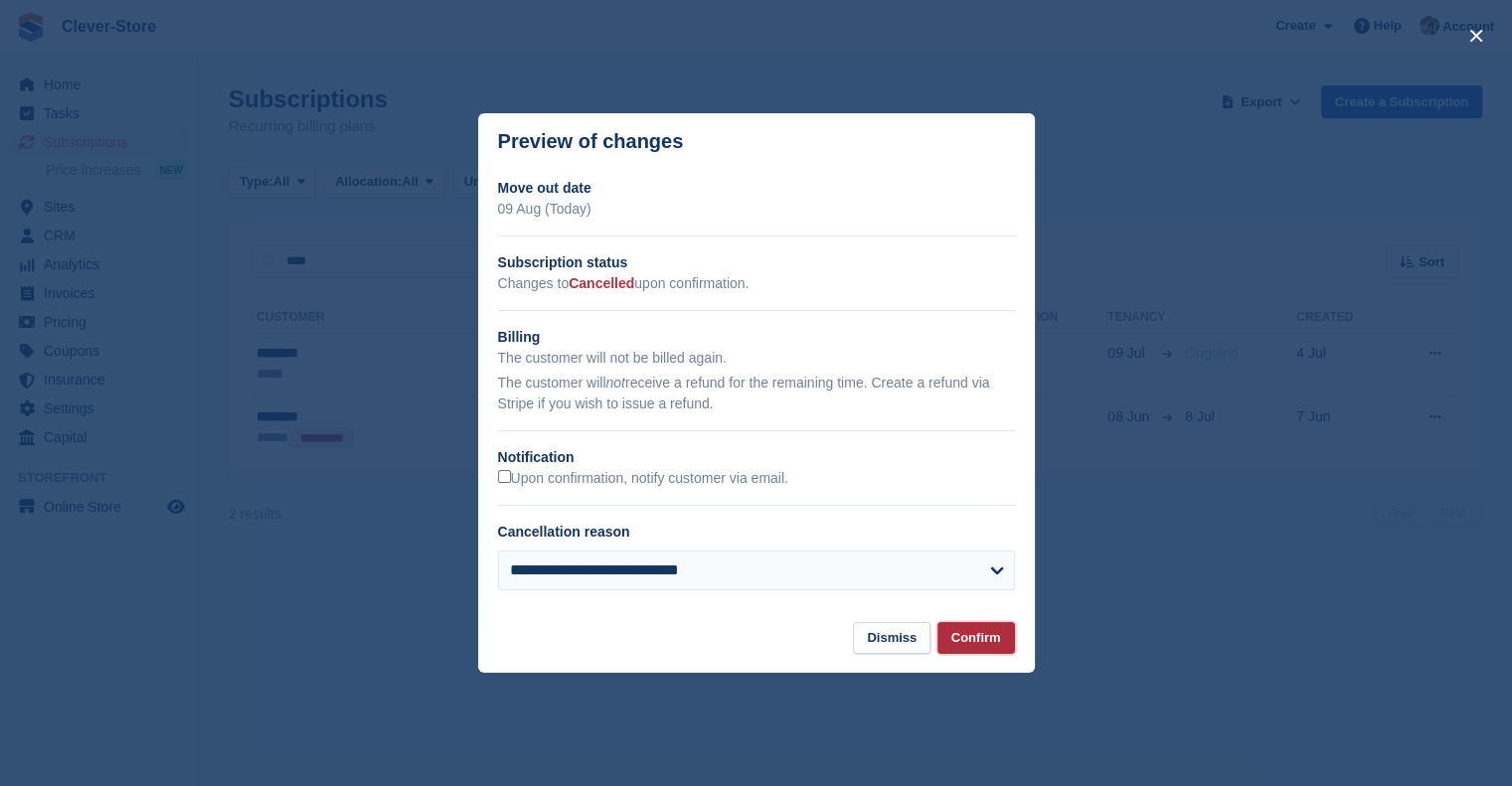 click on "Confirm" at bounding box center (976, 638) 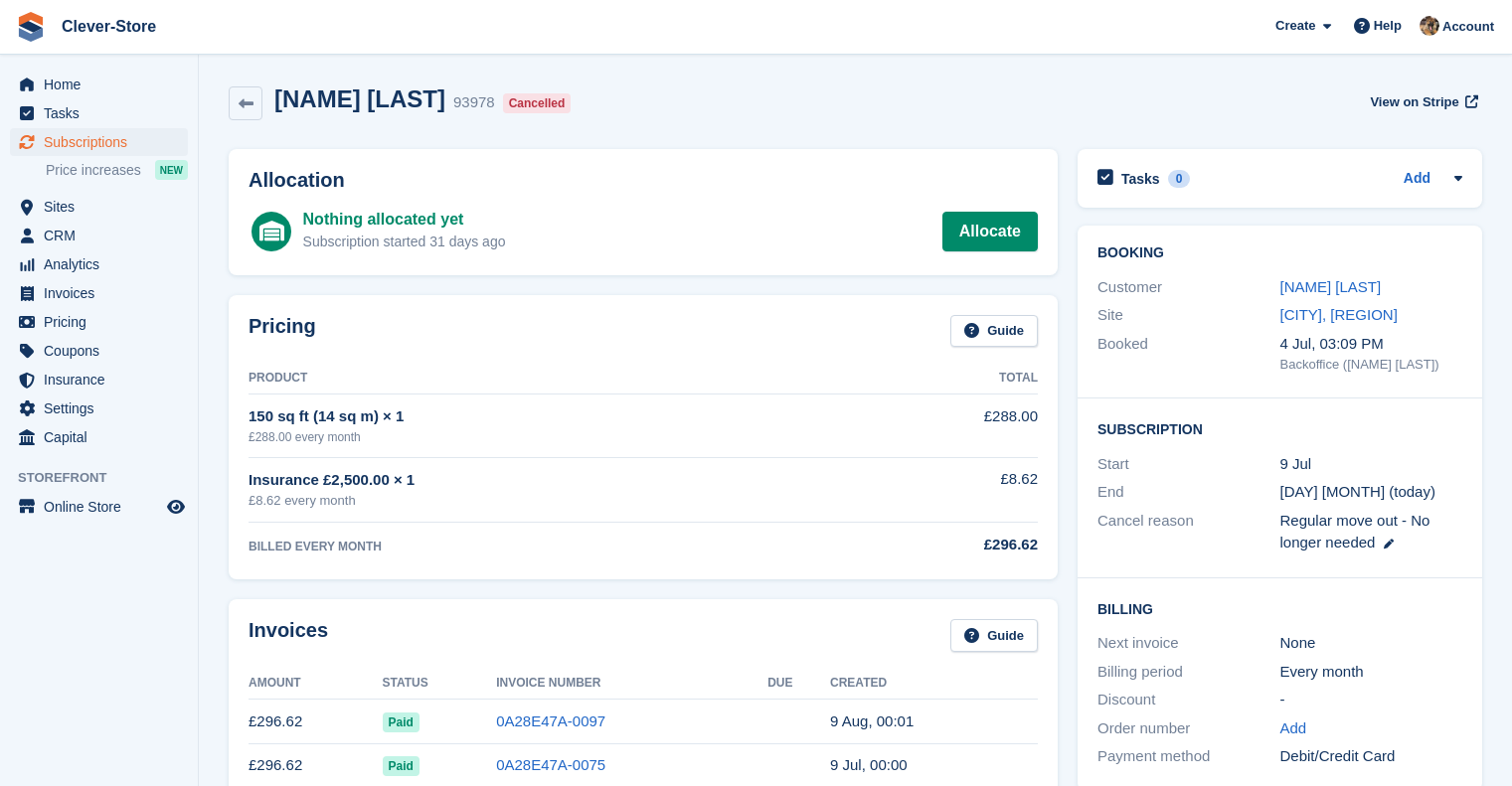 scroll, scrollTop: 0, scrollLeft: 0, axis: both 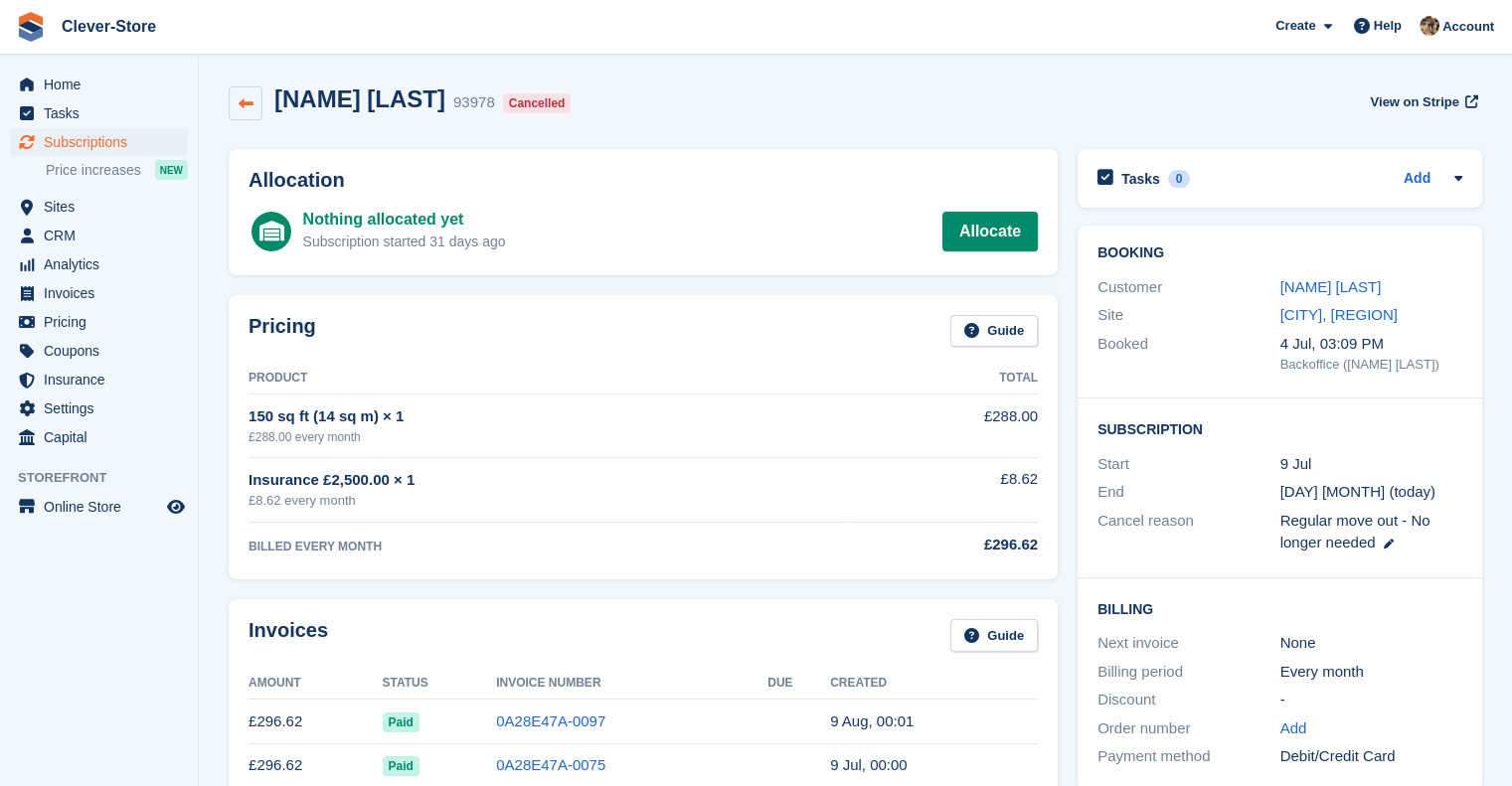 click at bounding box center [246, 103] 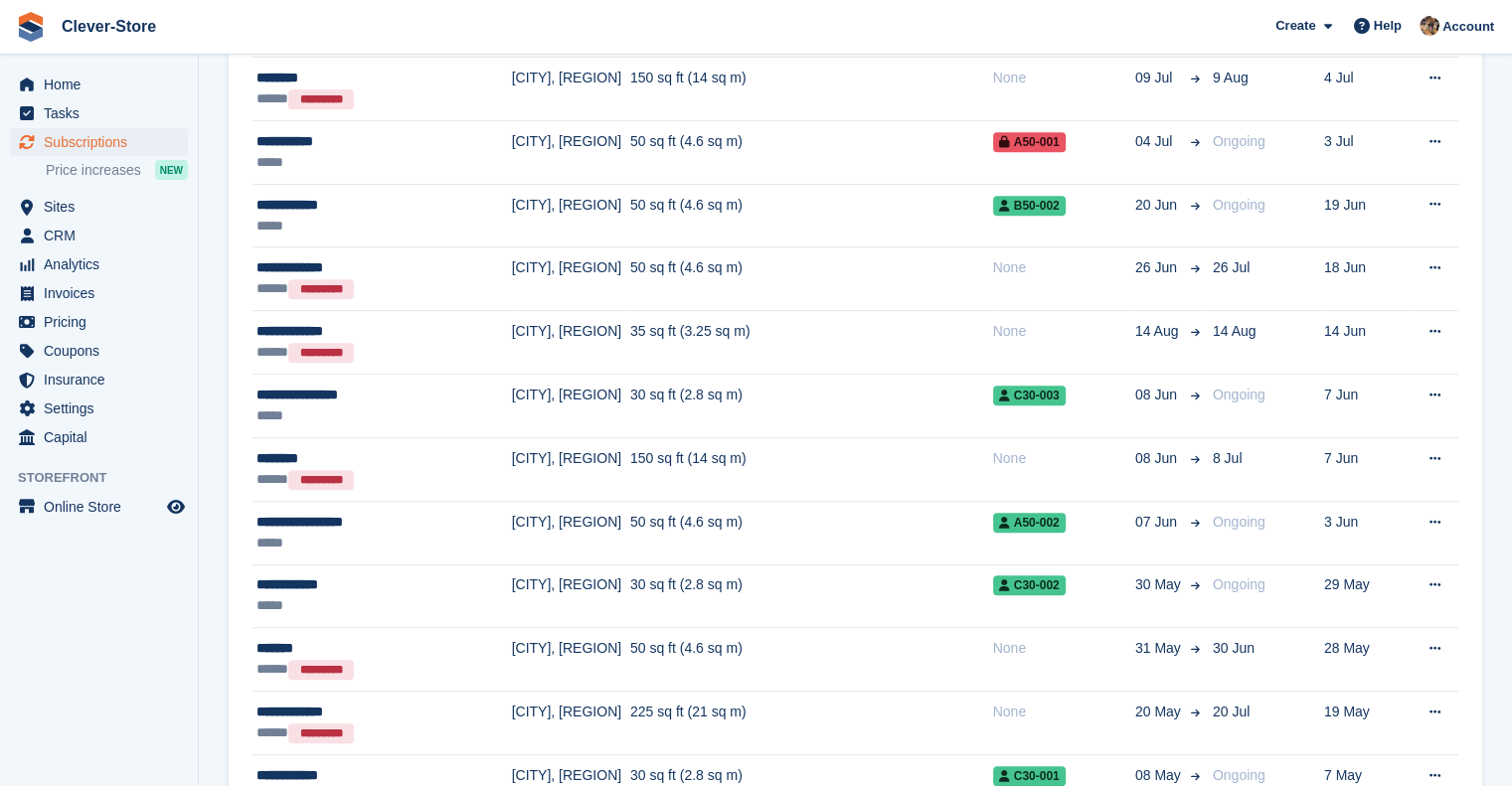scroll, scrollTop: 98, scrollLeft: 0, axis: vertical 